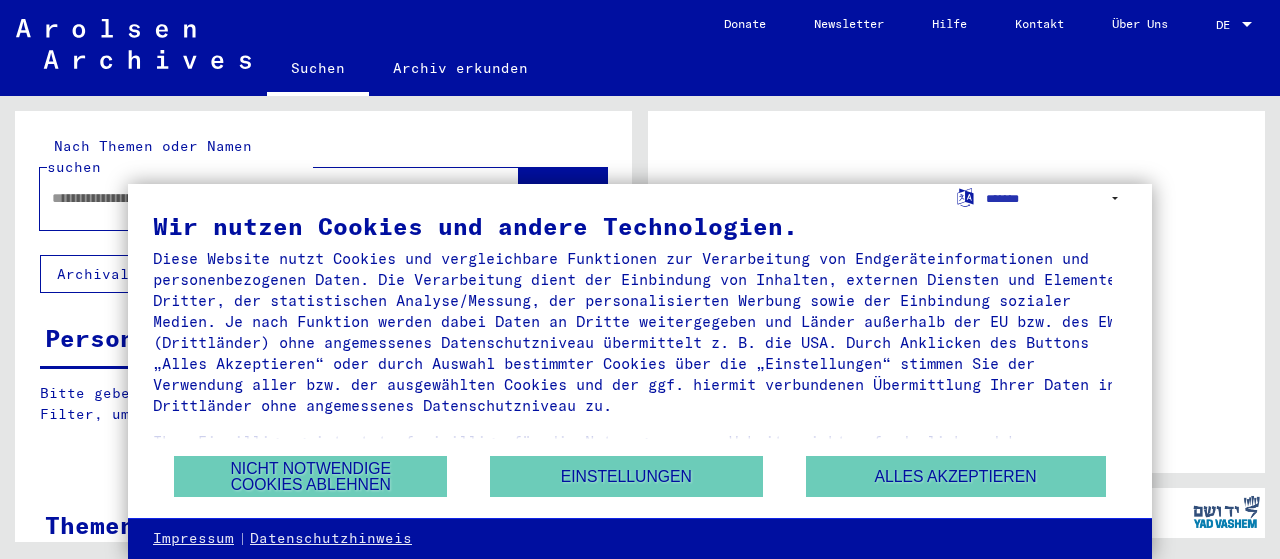 scroll, scrollTop: 0, scrollLeft: 0, axis: both 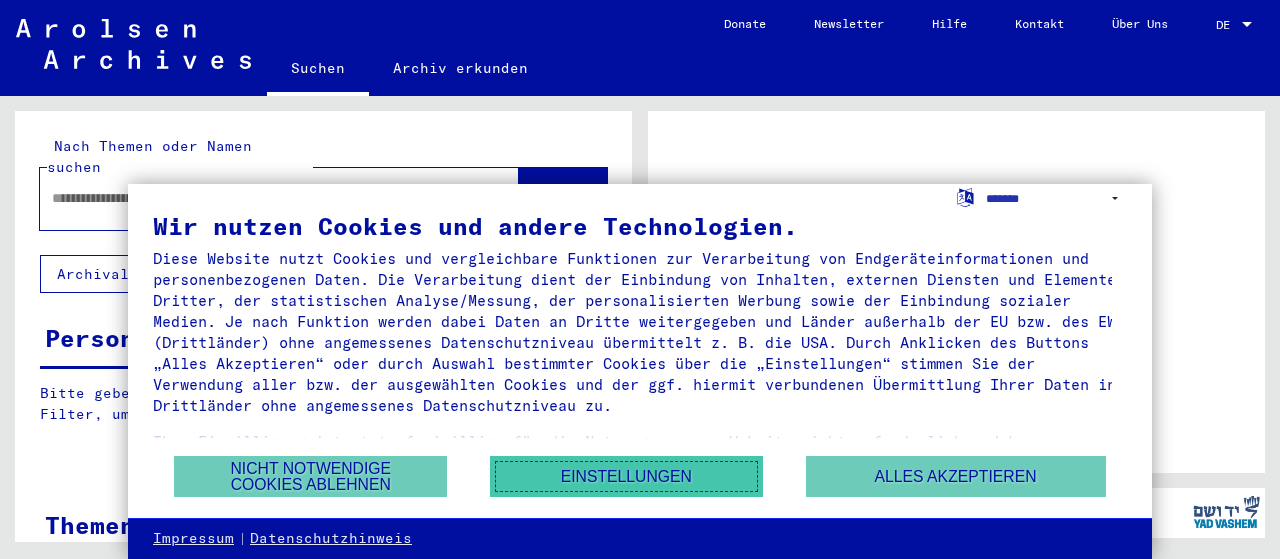 click on "Einstellungen" at bounding box center (626, 476) 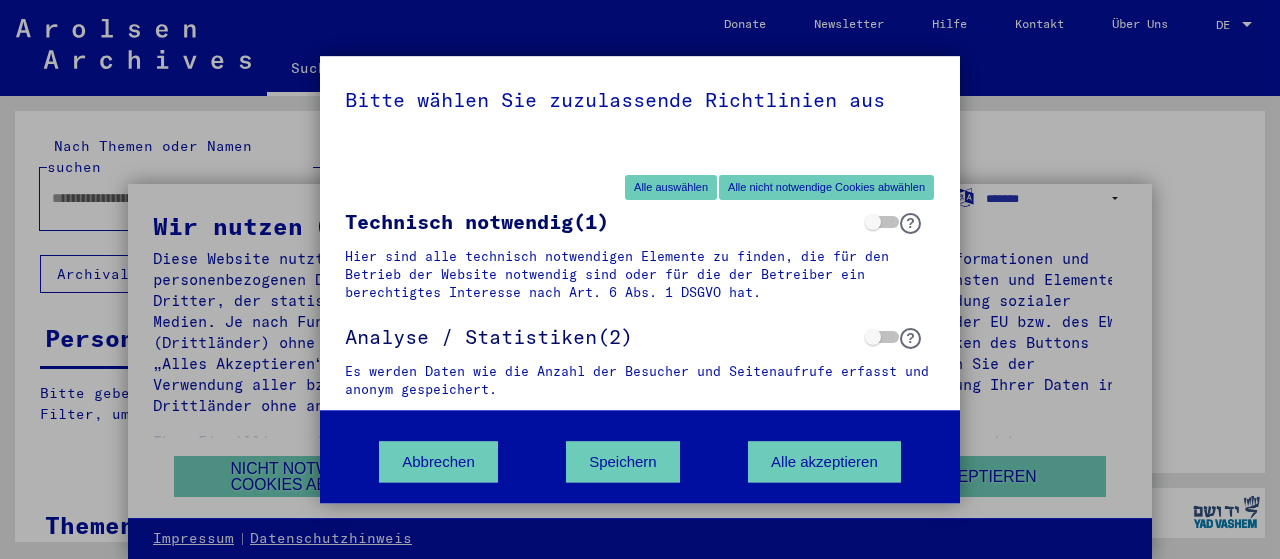 click on "Bitte wählen Sie zuzulassende Richtlinien aus
Alle auswählen
Alle nicht notwendige Cookies abwählen
Technisch notwendig
([NUMBER])
?
Hier sind alle technisch notwendigen Elemente zu finden, die für den Betrieb der Website notwendig sind oder für die der Betreiber ein berechtigtes Interesse nach Art. 6 Abs. 1 DSGVO hat.
Analyse / Statistiken
([NUMBER])
?
Es werden Daten wie die Anzahl der Besucher und Seitenaufrufe erfasst und anonym gespeichert.
Personalisierung
([NUMBER])
?
Abbrechen" at bounding box center [640, 279] 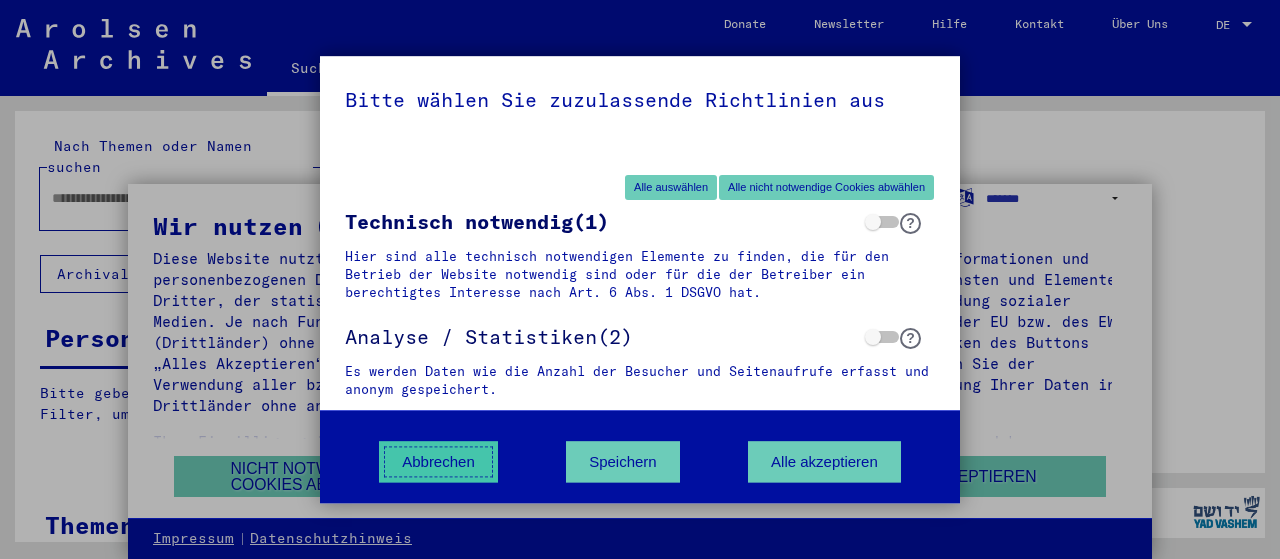 click on "Abbrechen" at bounding box center [438, 461] 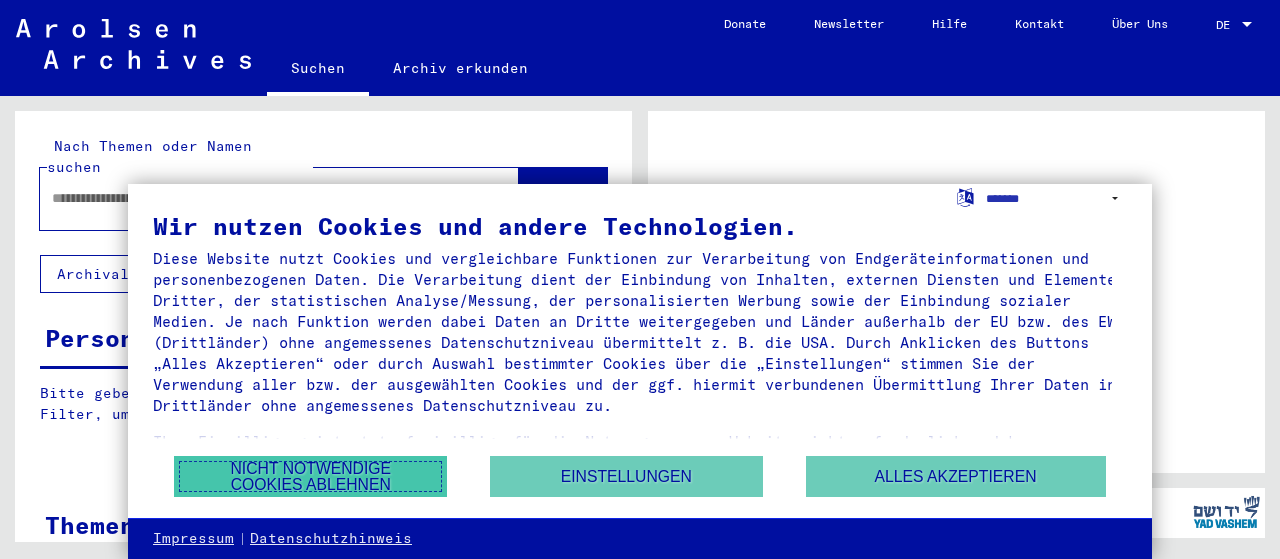 click on "Nicht notwendige Cookies ablehnen" at bounding box center (310, 476) 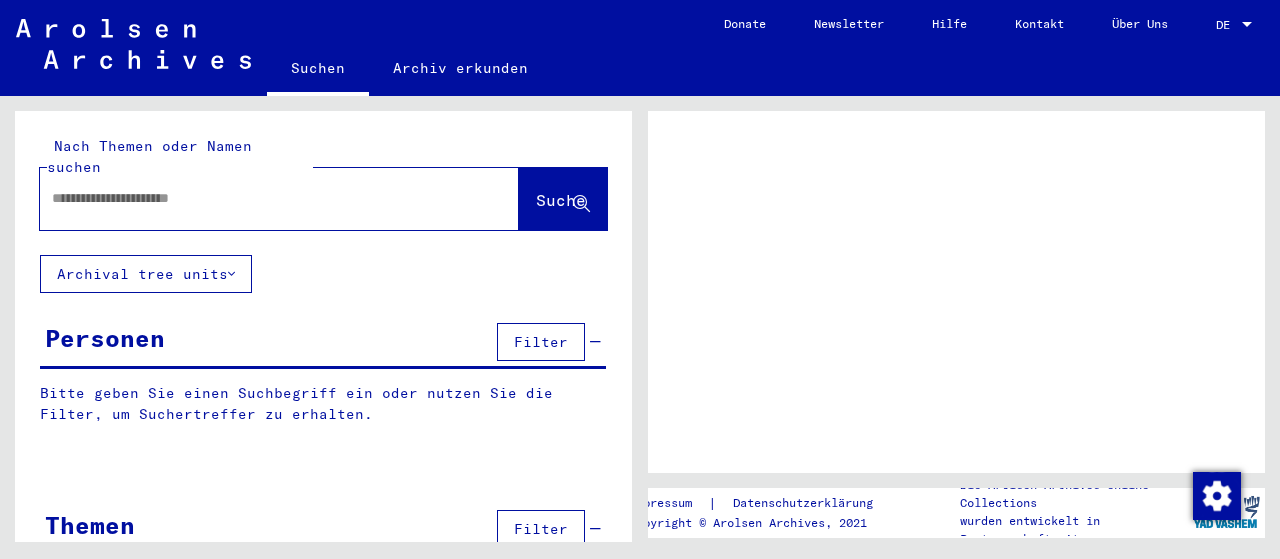 click at bounding box center (261, 198) 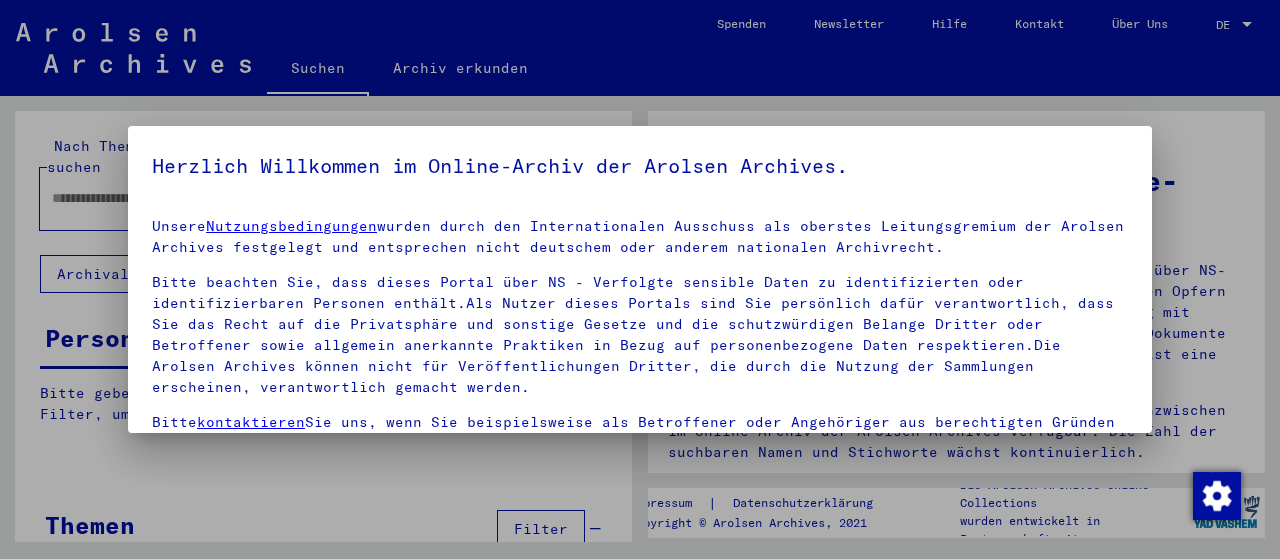 click at bounding box center (640, 279) 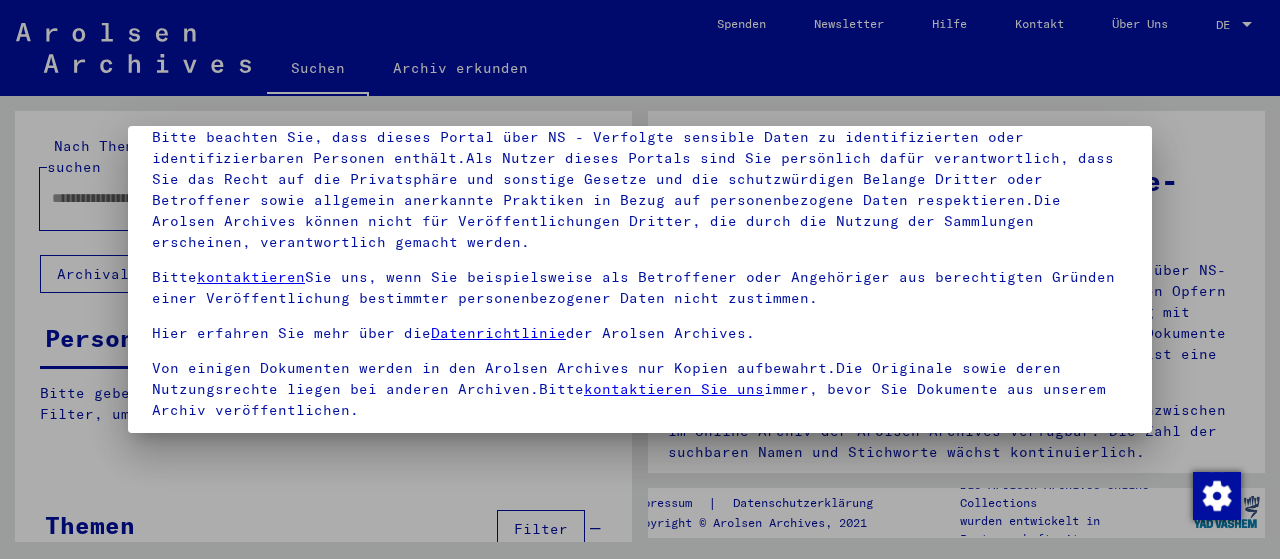 scroll, scrollTop: 156, scrollLeft: 0, axis: vertical 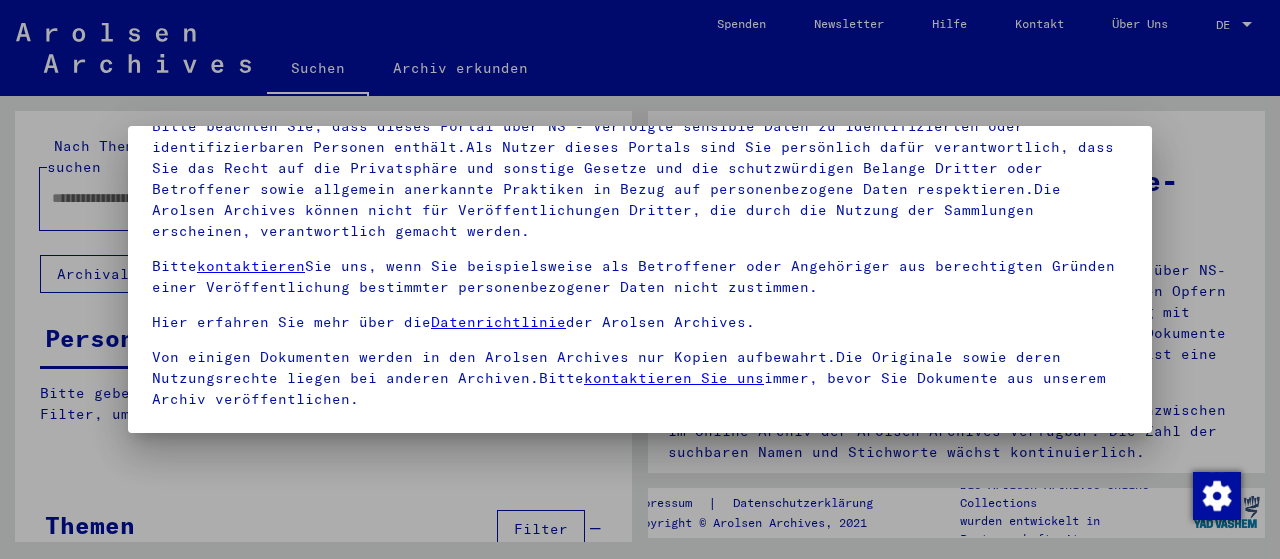 click at bounding box center [640, 279] 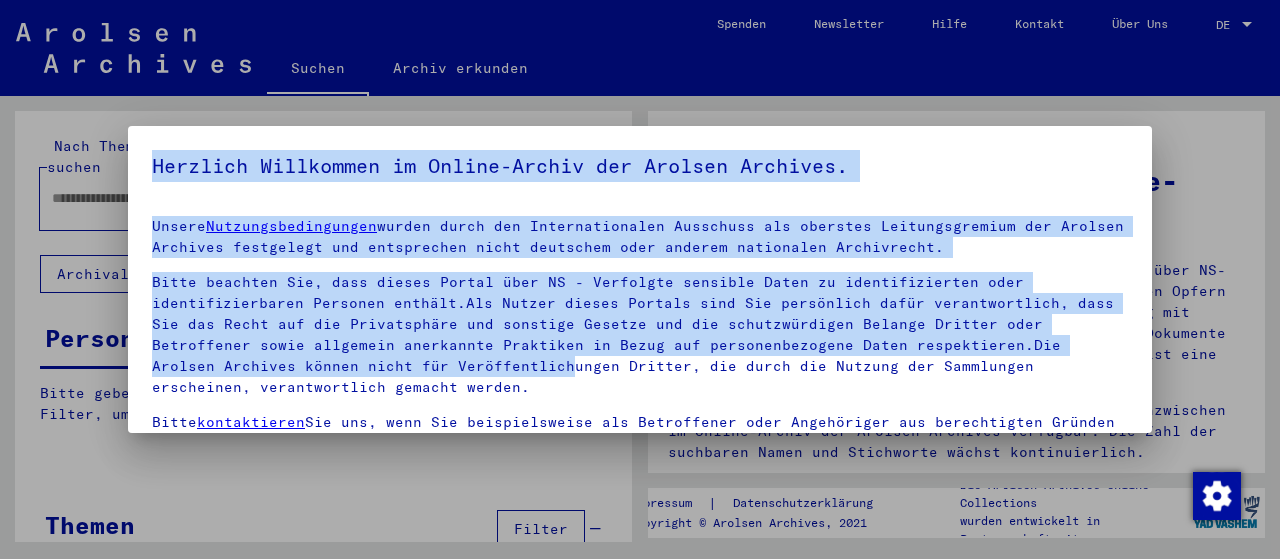 scroll, scrollTop: 182, scrollLeft: 0, axis: vertical 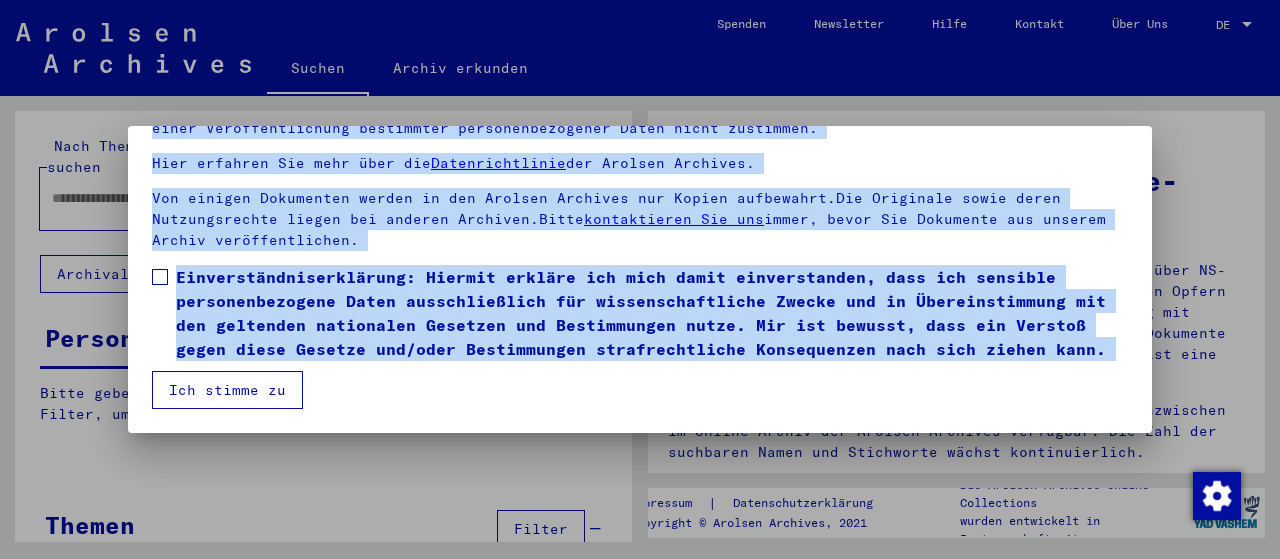 drag, startPoint x: 156, startPoint y: 163, endPoint x: 614, endPoint y: 397, distance: 514.31506 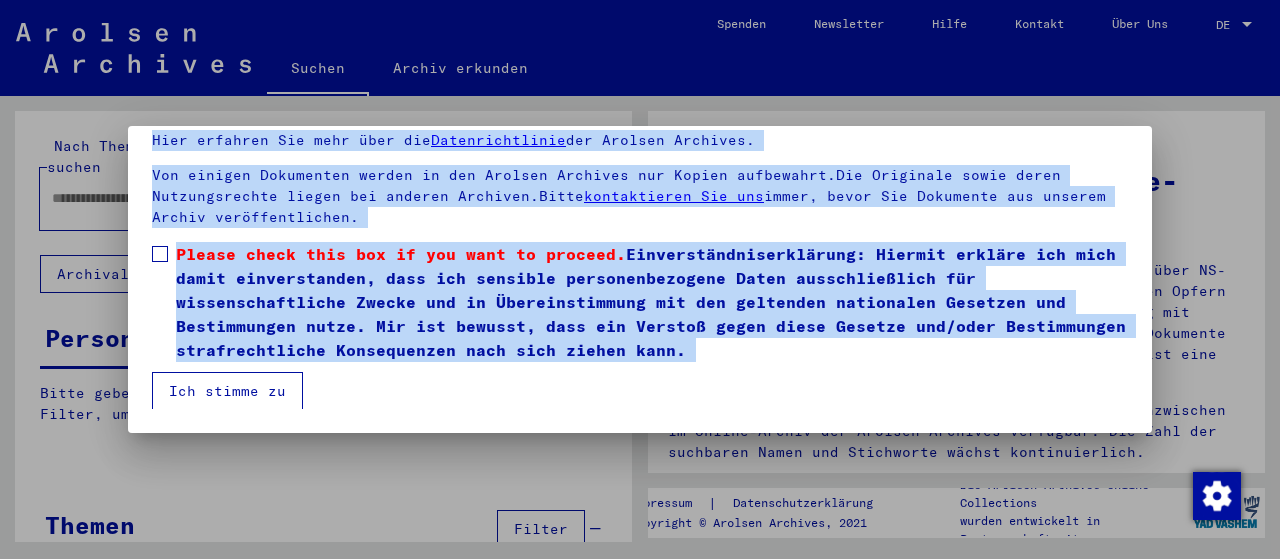 click at bounding box center [160, 254] 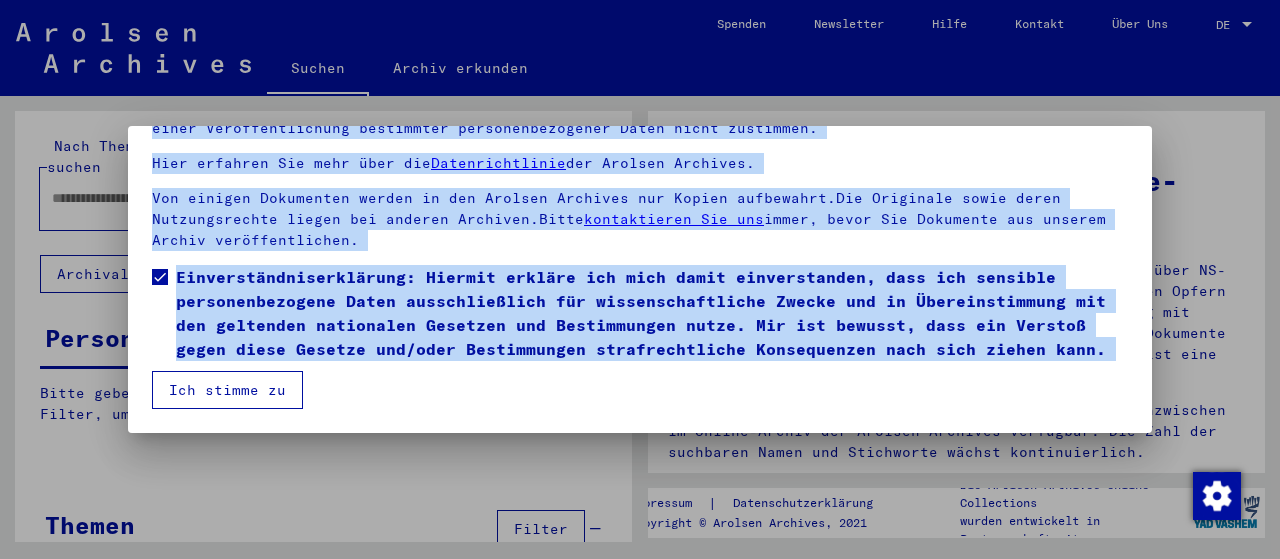 click on "Ich stimme zu" at bounding box center [227, 390] 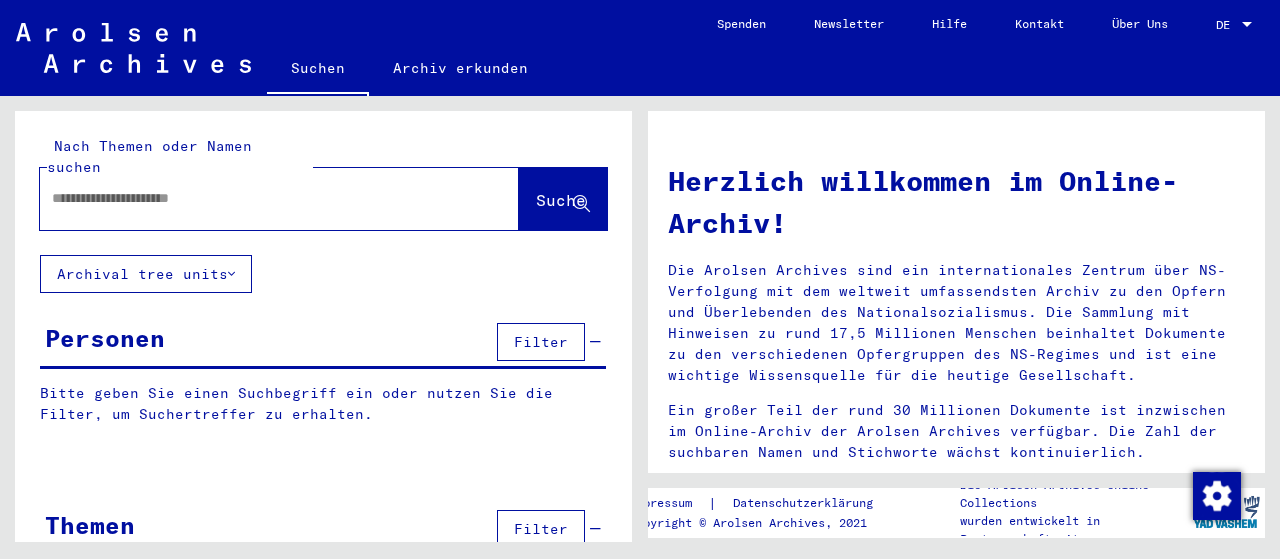 click at bounding box center [255, 198] 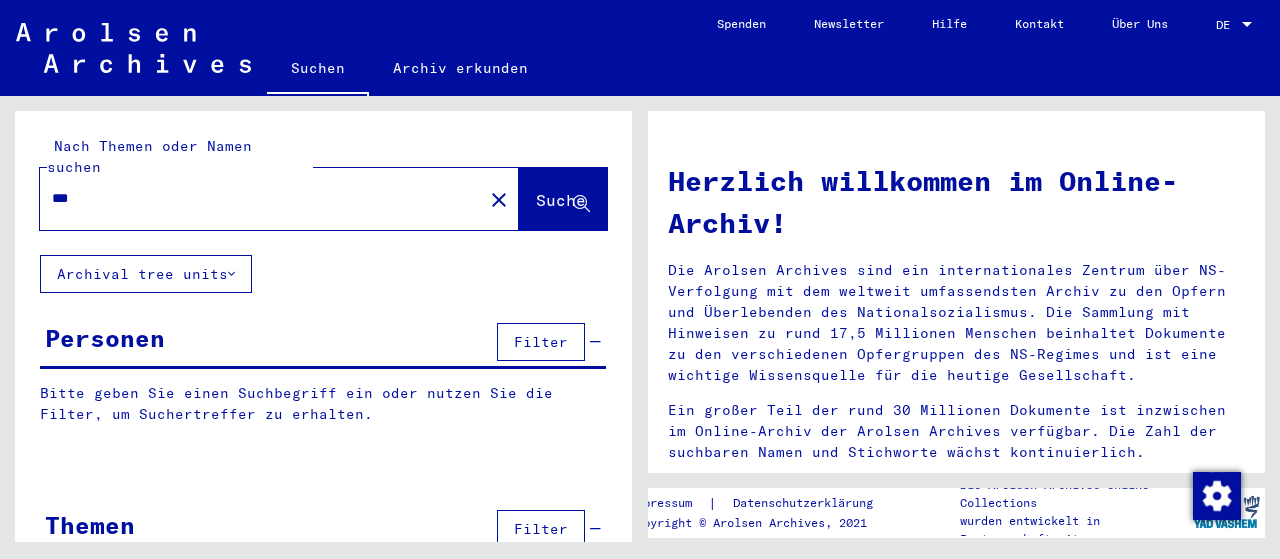 drag, startPoint x: 117, startPoint y: 161, endPoint x: 0, endPoint y: 164, distance: 117.03845 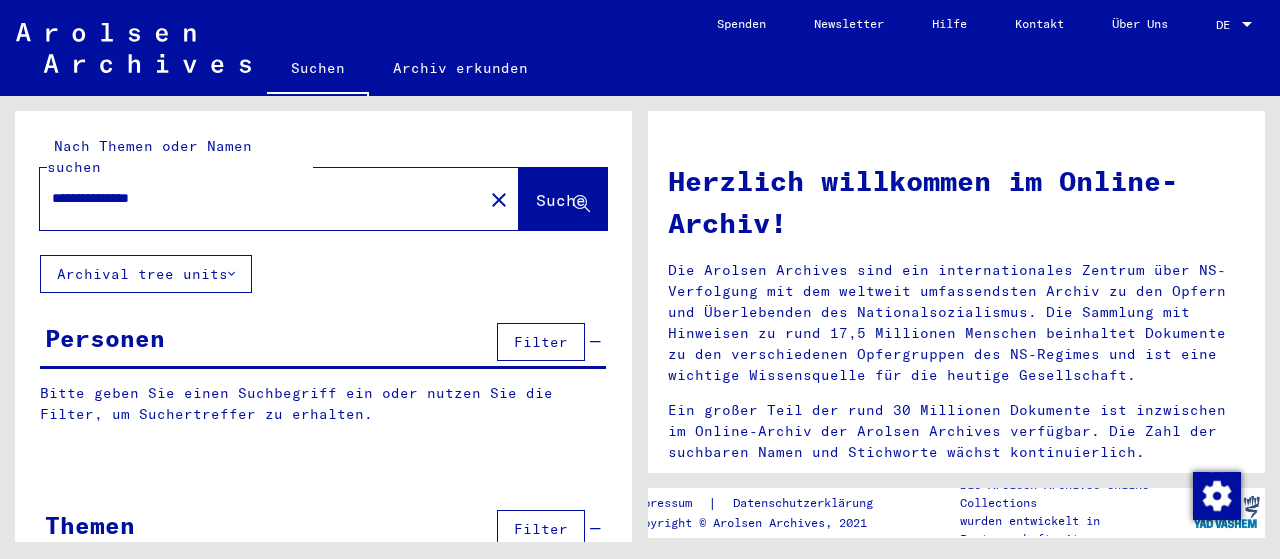 click on "Suche" 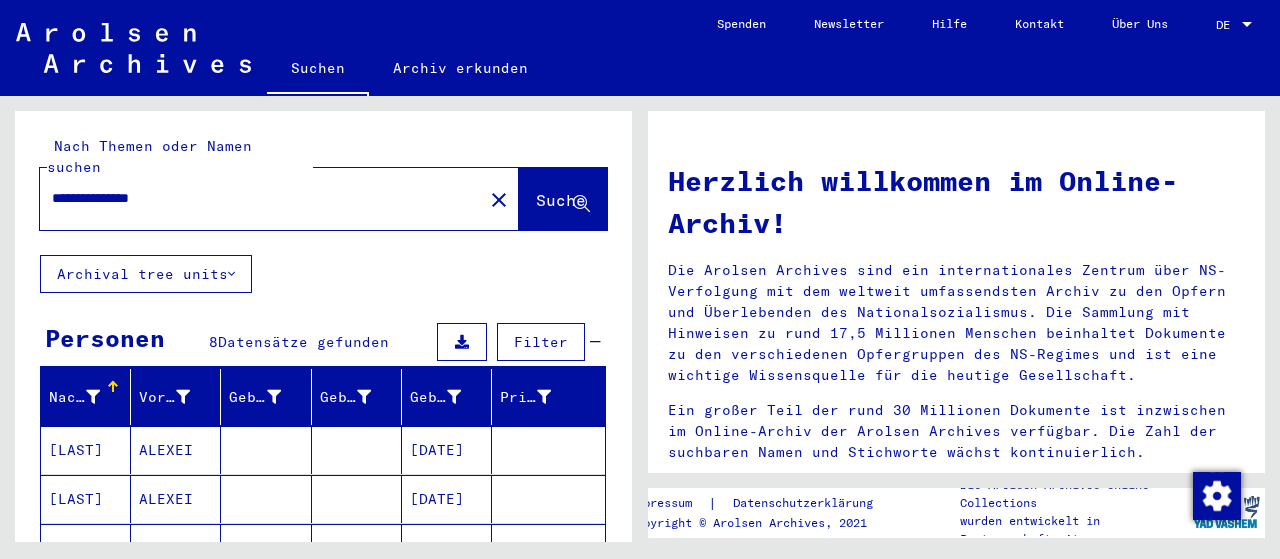 drag, startPoint x: 202, startPoint y: 170, endPoint x: 28, endPoint y: 174, distance: 174.04597 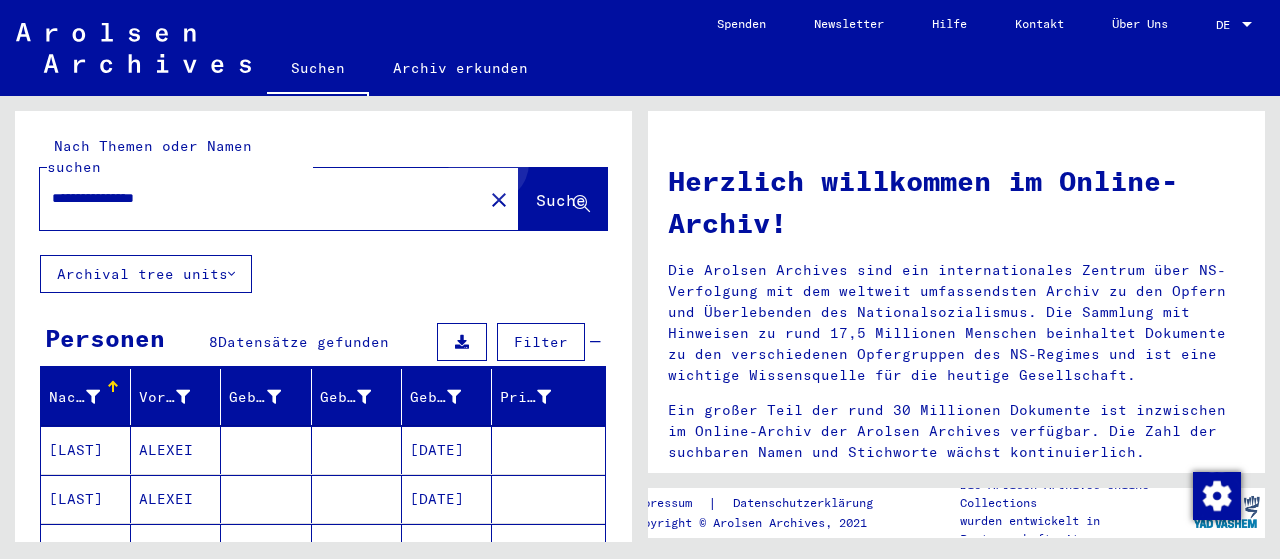 click on "Suche" 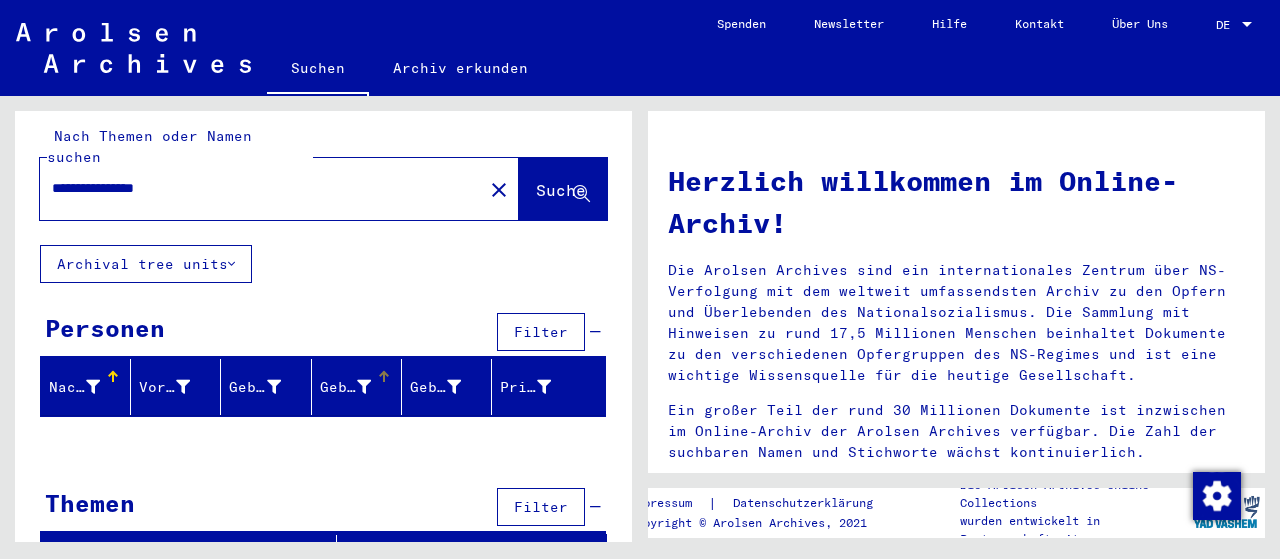 scroll, scrollTop: 14, scrollLeft: 0, axis: vertical 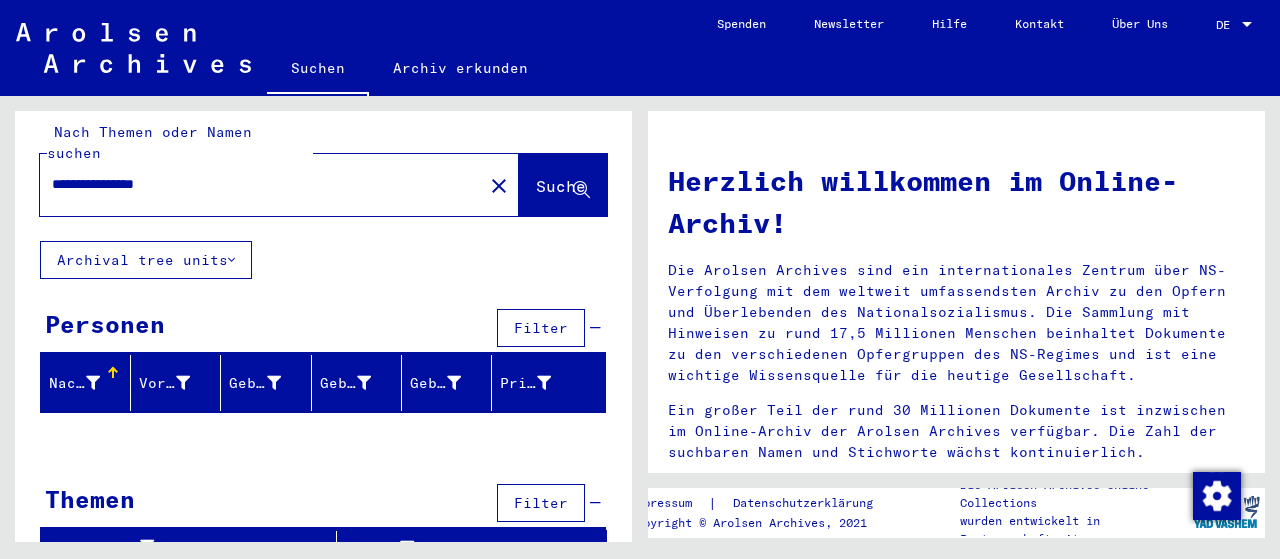 click on "**********" at bounding box center [255, 184] 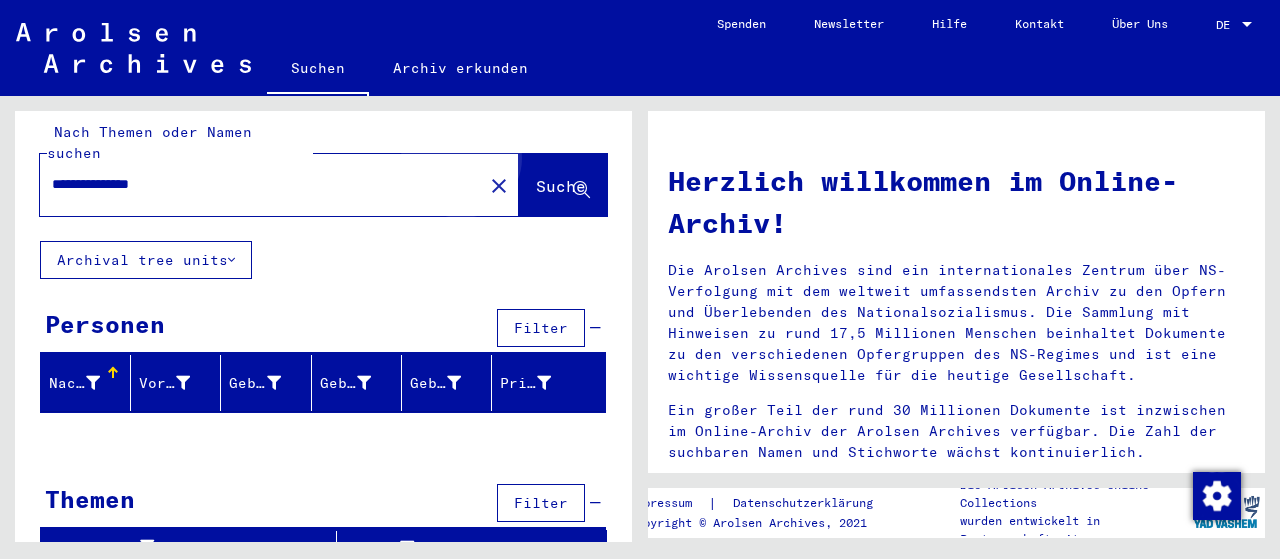 click on "Suche" 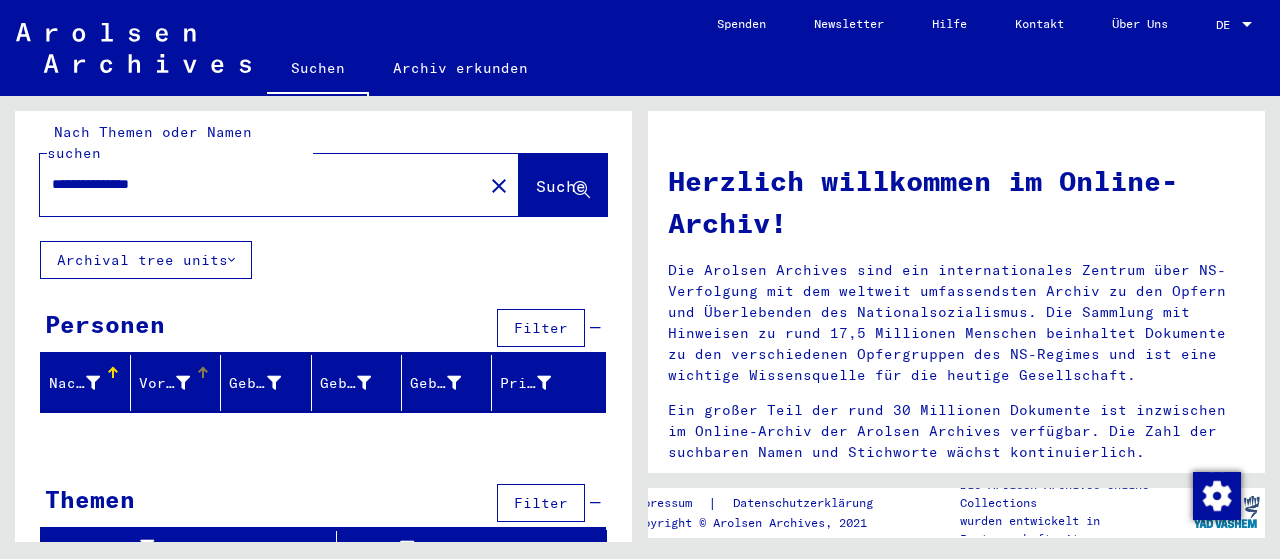 scroll, scrollTop: 0, scrollLeft: 0, axis: both 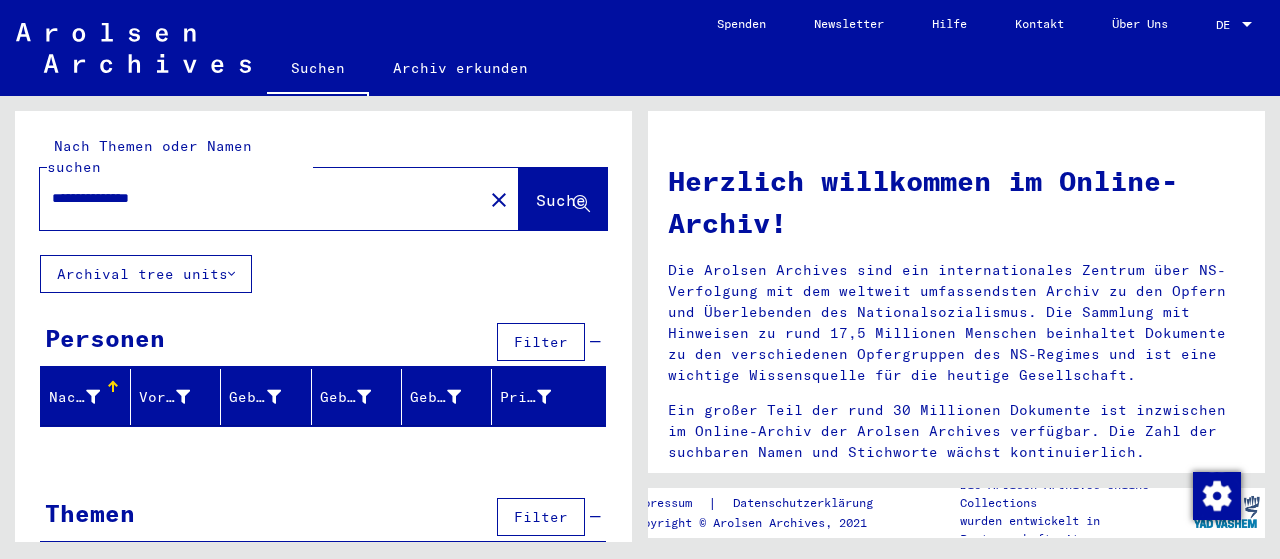 click on "**********" at bounding box center (255, 198) 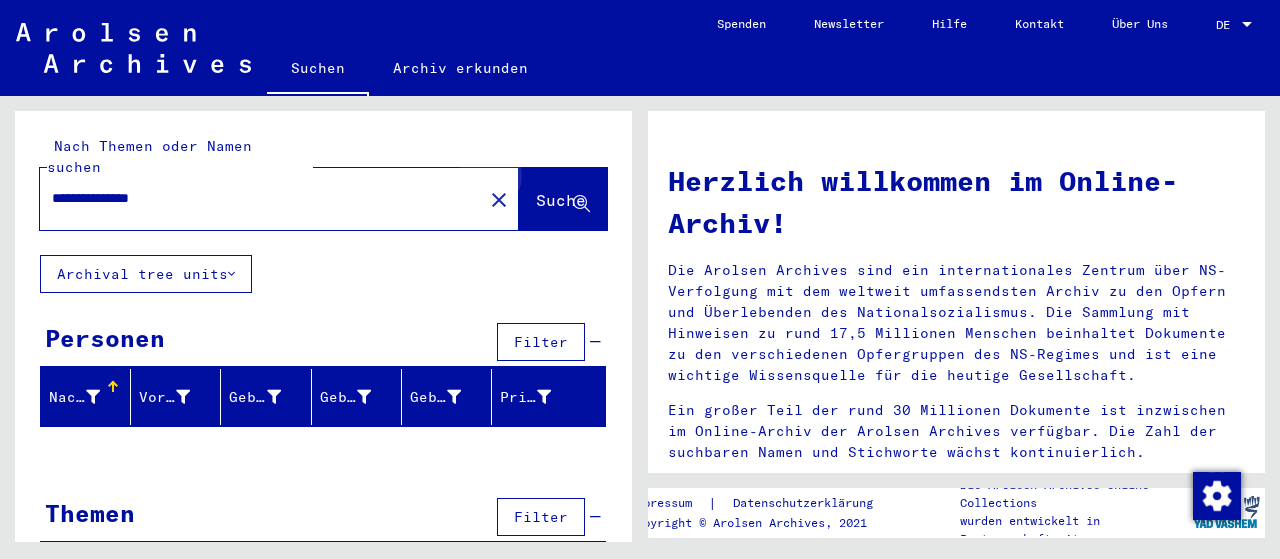 click on "Suche" 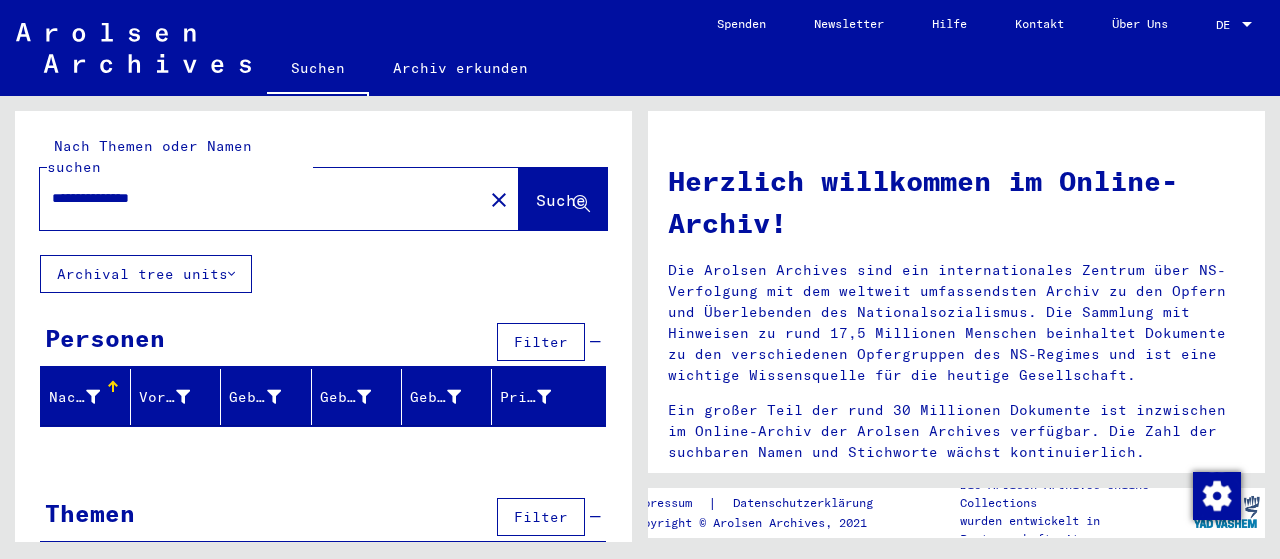 click on "**********" at bounding box center (255, 198) 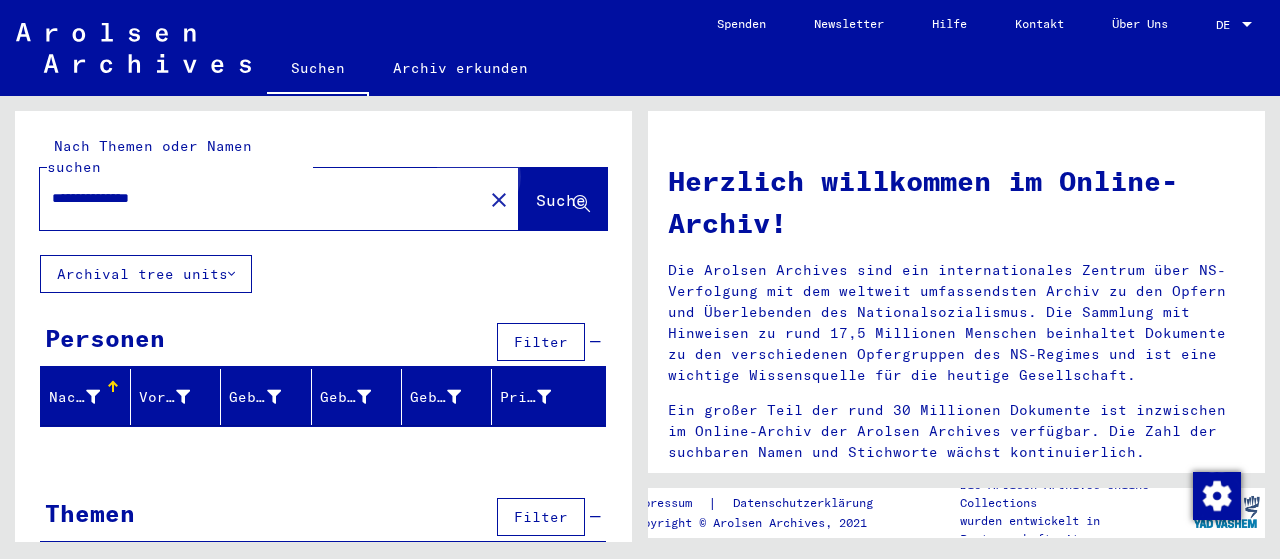 click on "Suche" 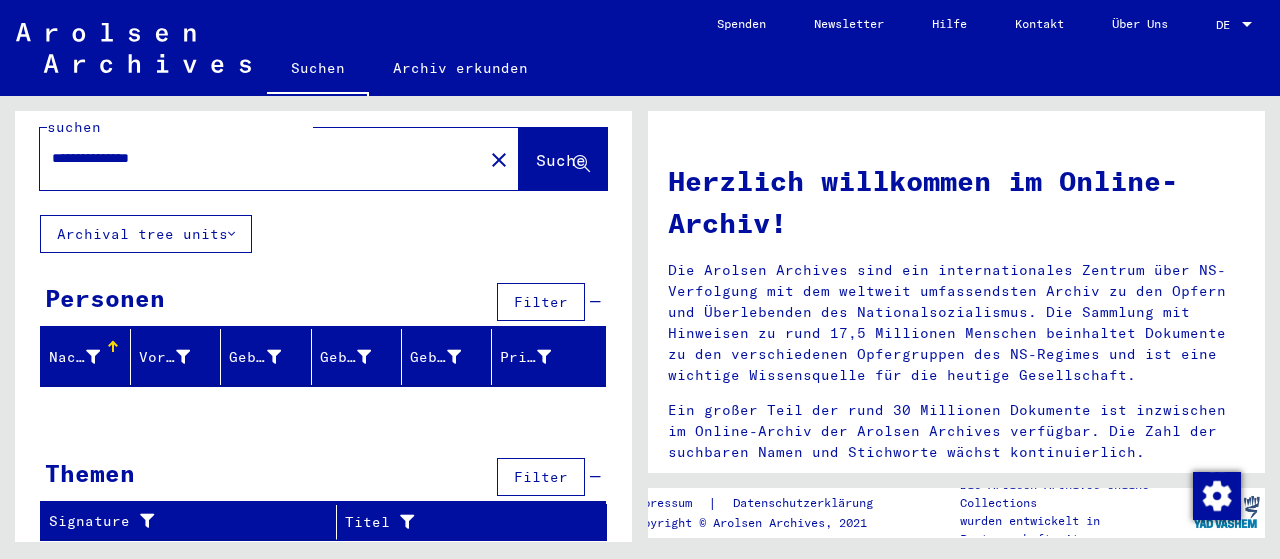 scroll, scrollTop: 14, scrollLeft: 0, axis: vertical 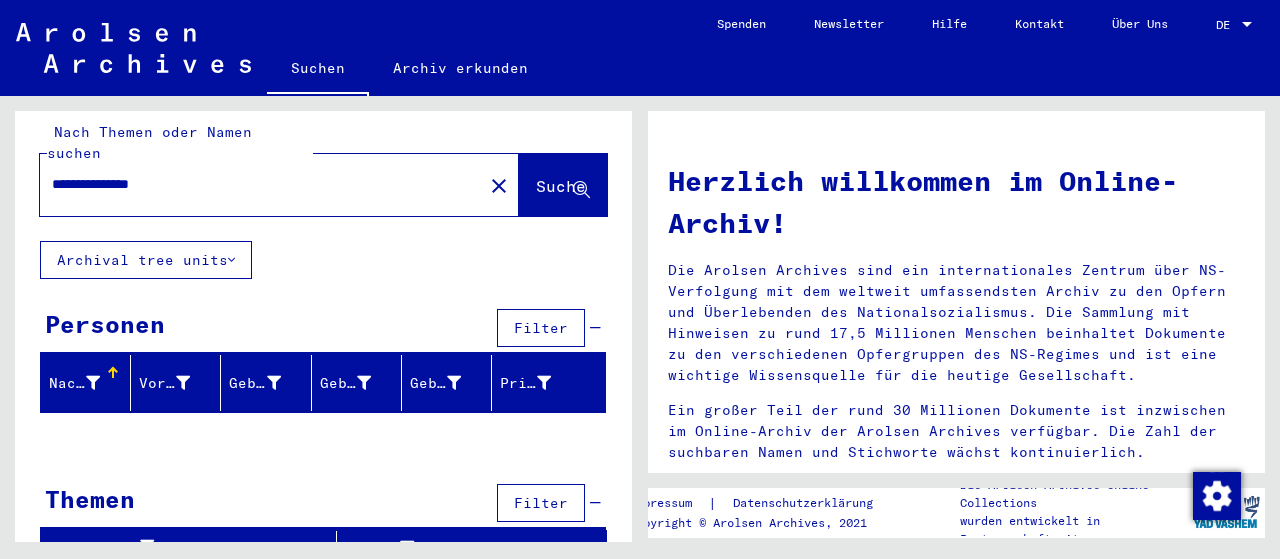 click on "**********" at bounding box center (255, 184) 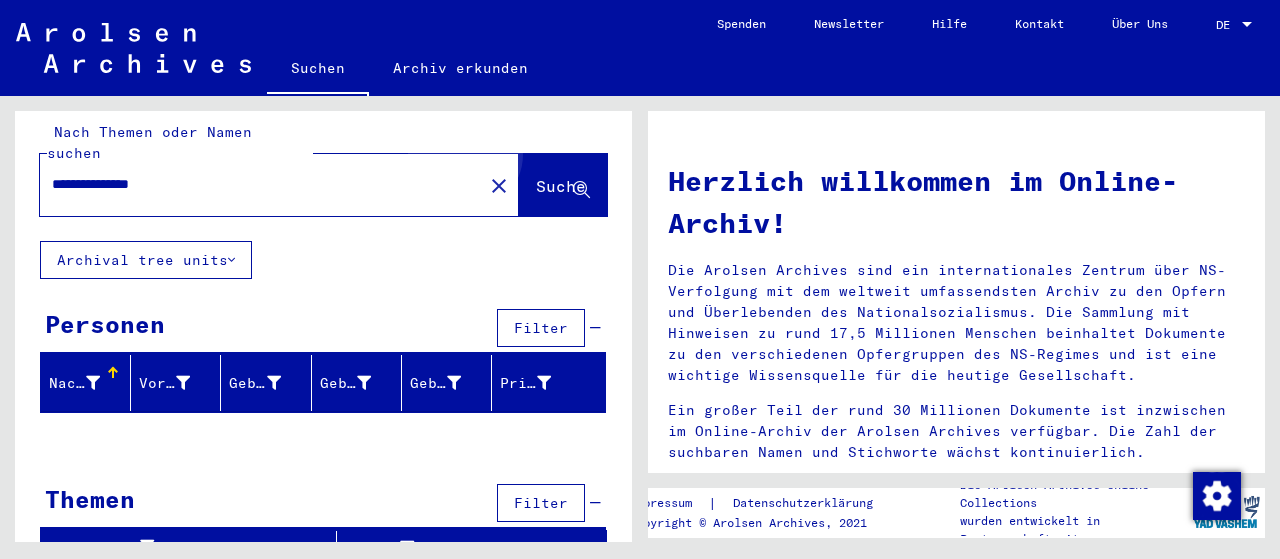 click on "Suche" 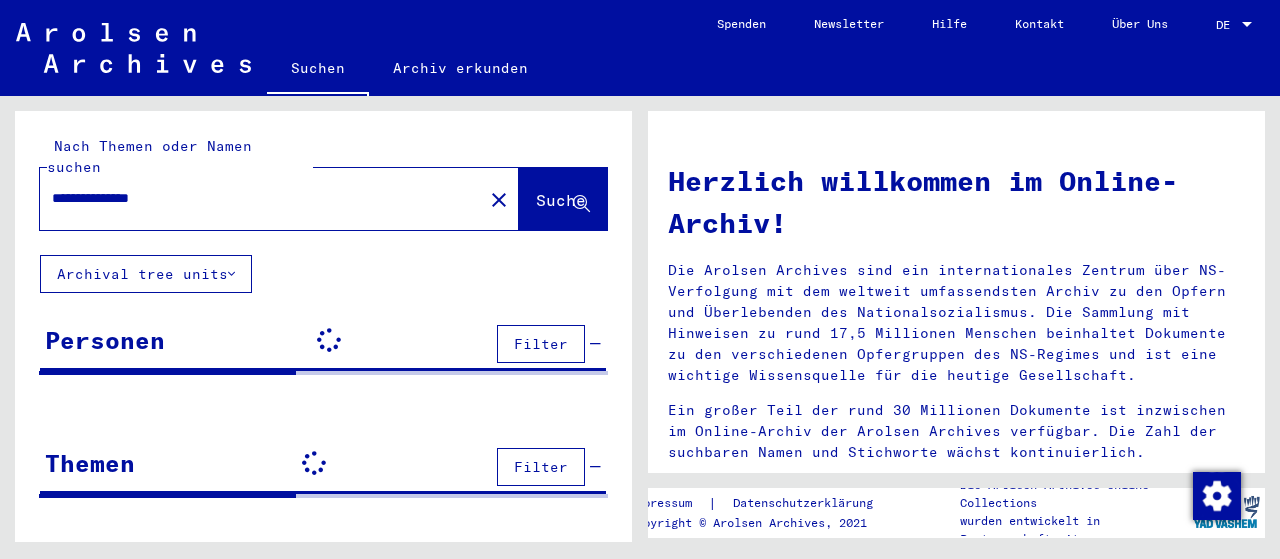 scroll, scrollTop: 0, scrollLeft: 0, axis: both 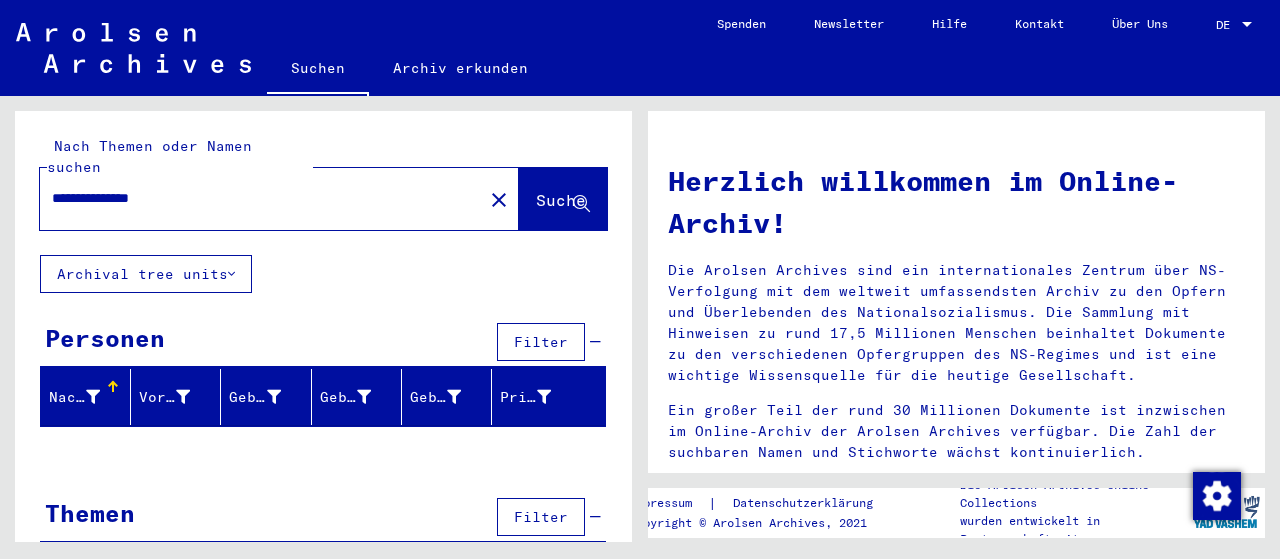 click on "**********" at bounding box center [255, 198] 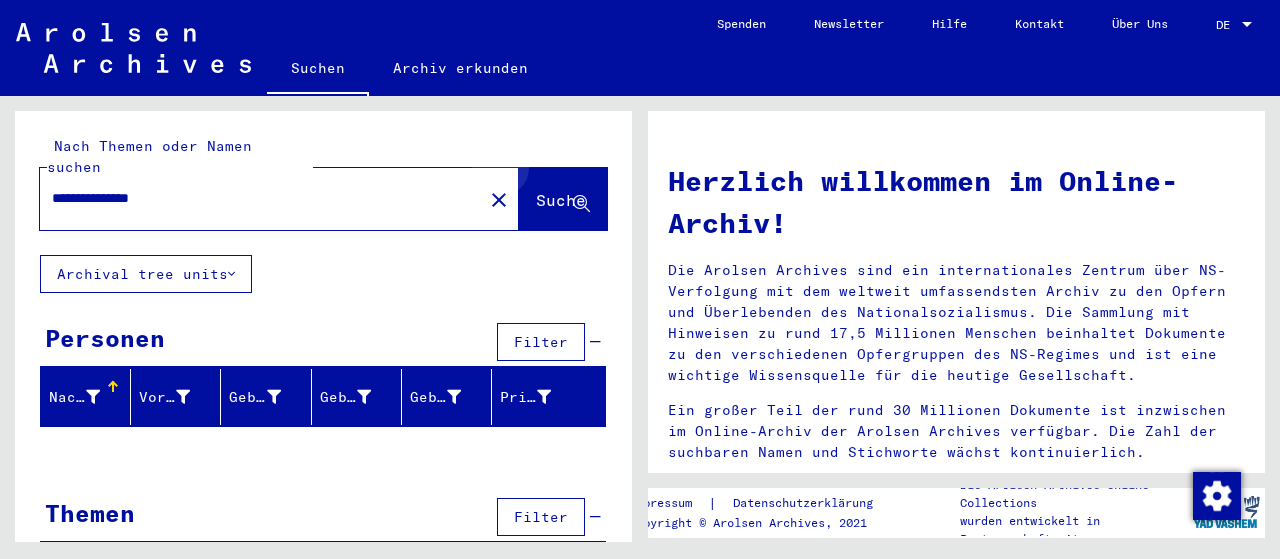 click on "Suche" 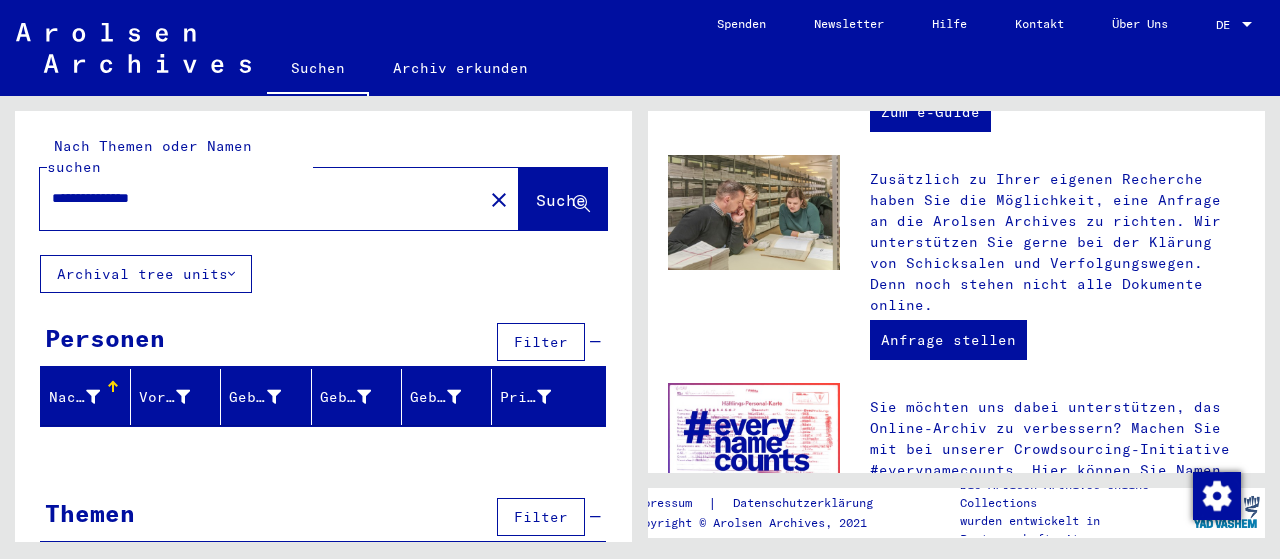 scroll, scrollTop: 700, scrollLeft: 0, axis: vertical 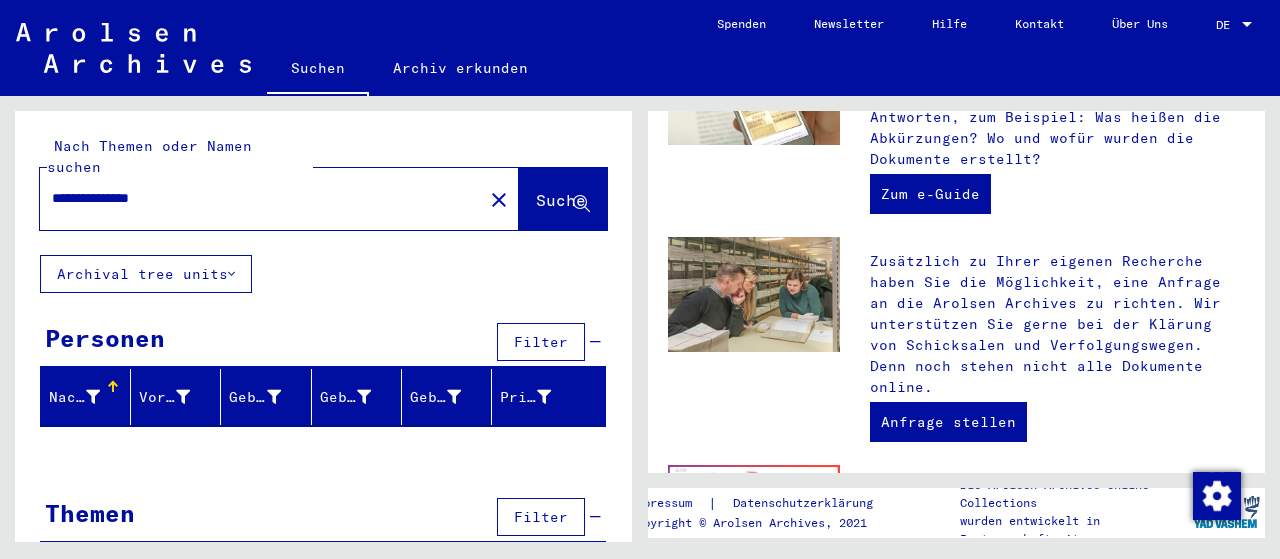drag, startPoint x: 118, startPoint y: 178, endPoint x: 0, endPoint y: 172, distance: 118.15244 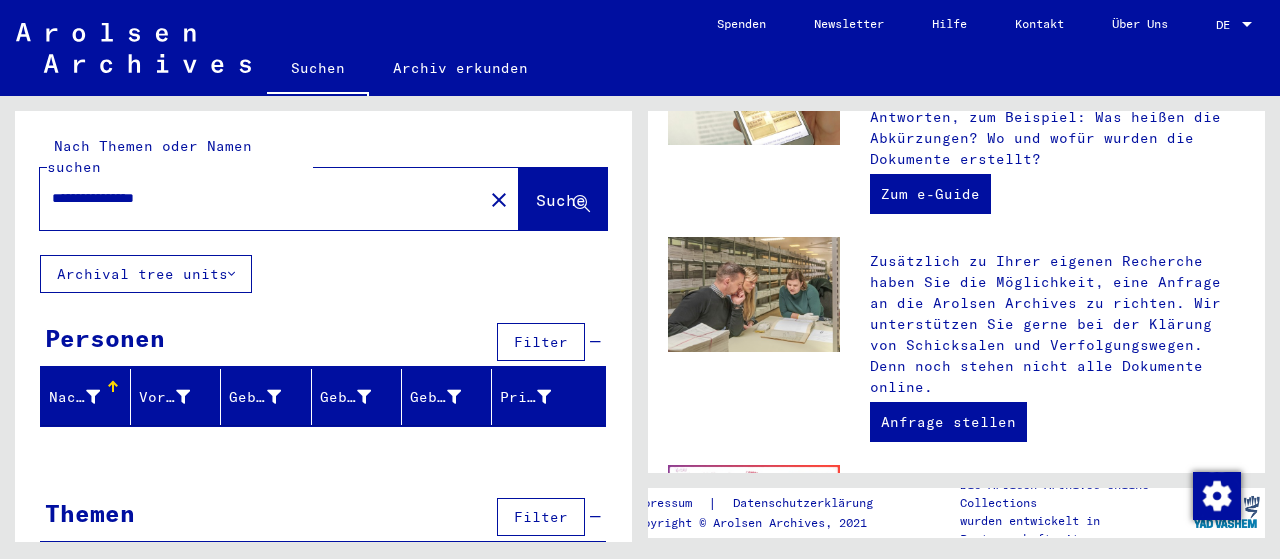 click on "Suche" 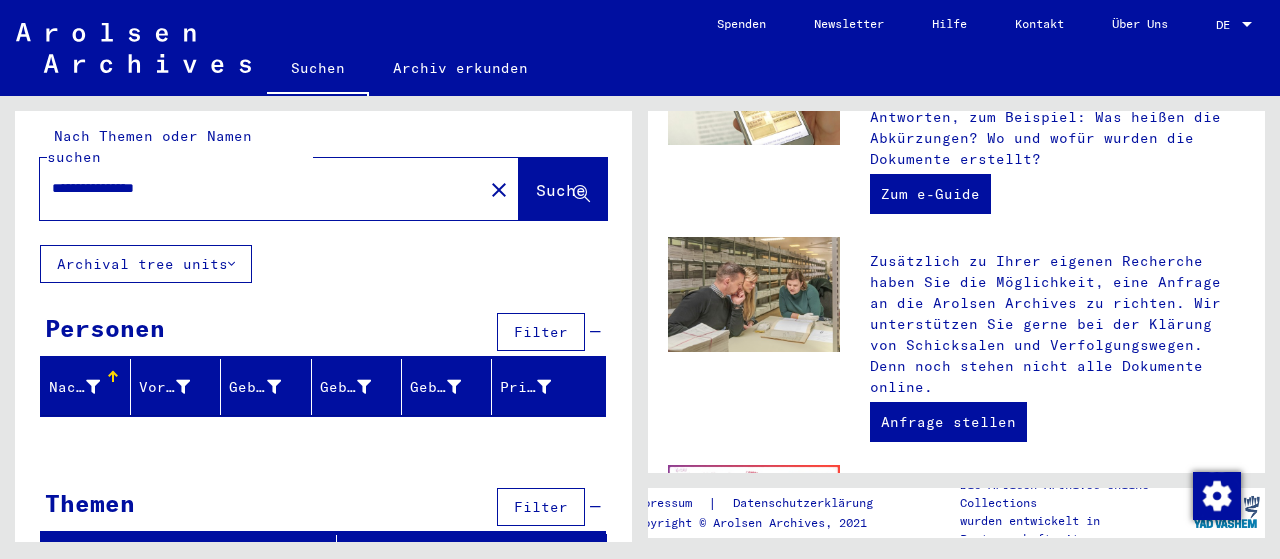 scroll, scrollTop: 14, scrollLeft: 0, axis: vertical 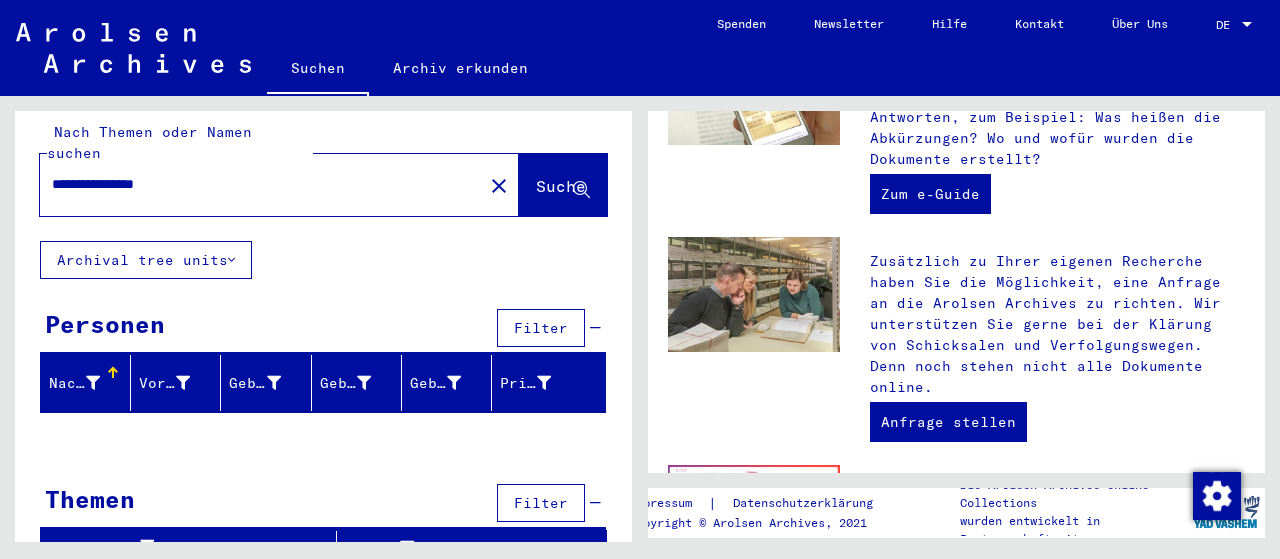 click on "**********" at bounding box center [255, 184] 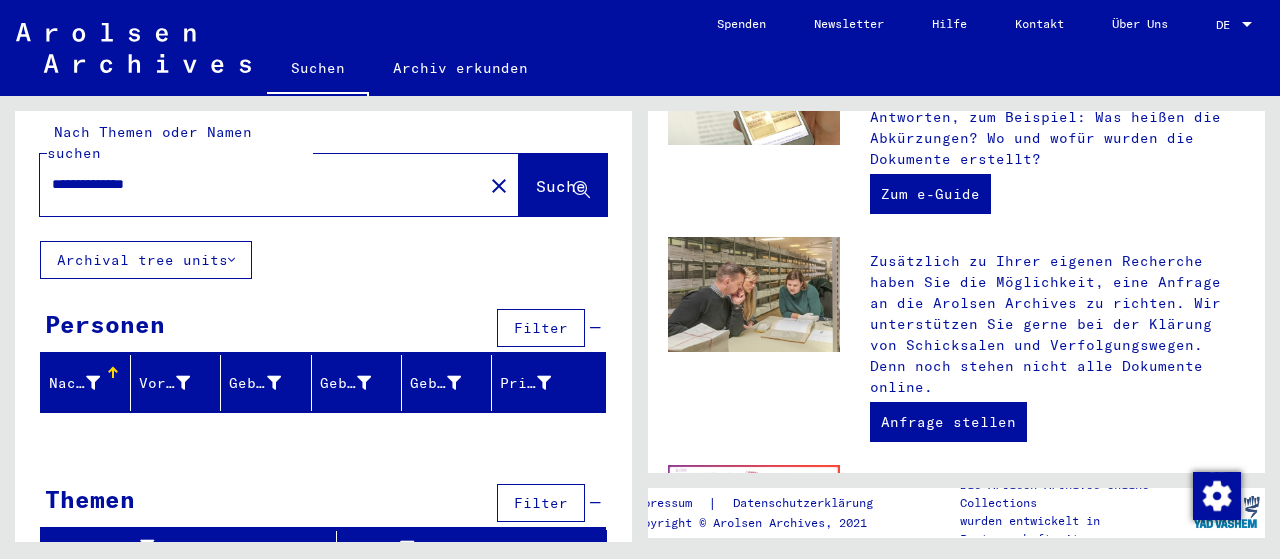 click on "Suche" 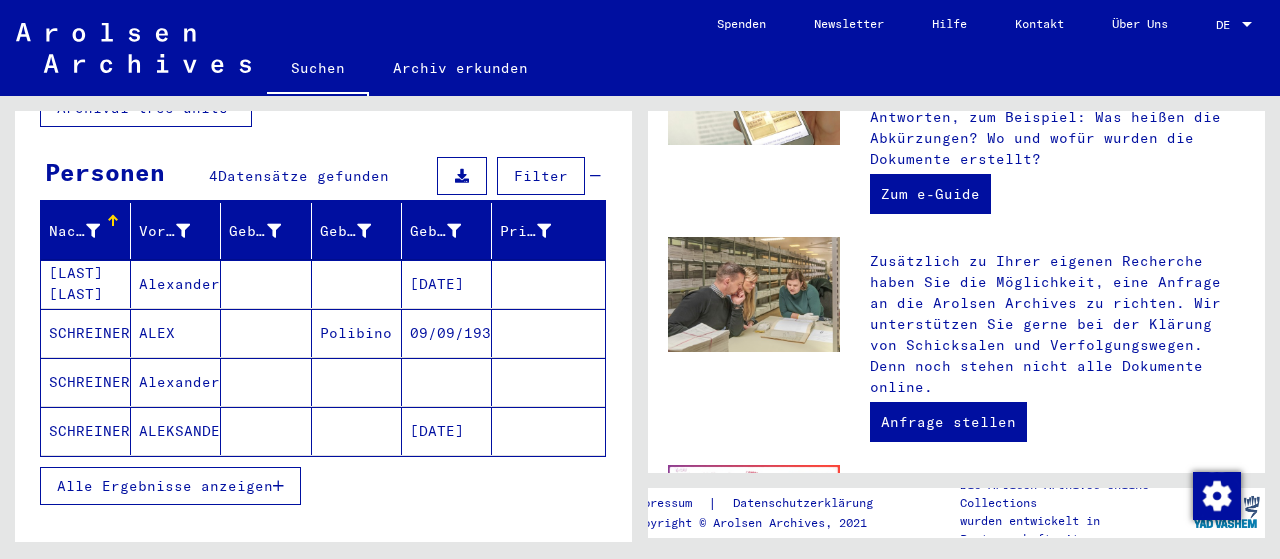 scroll, scrollTop: 66, scrollLeft: 0, axis: vertical 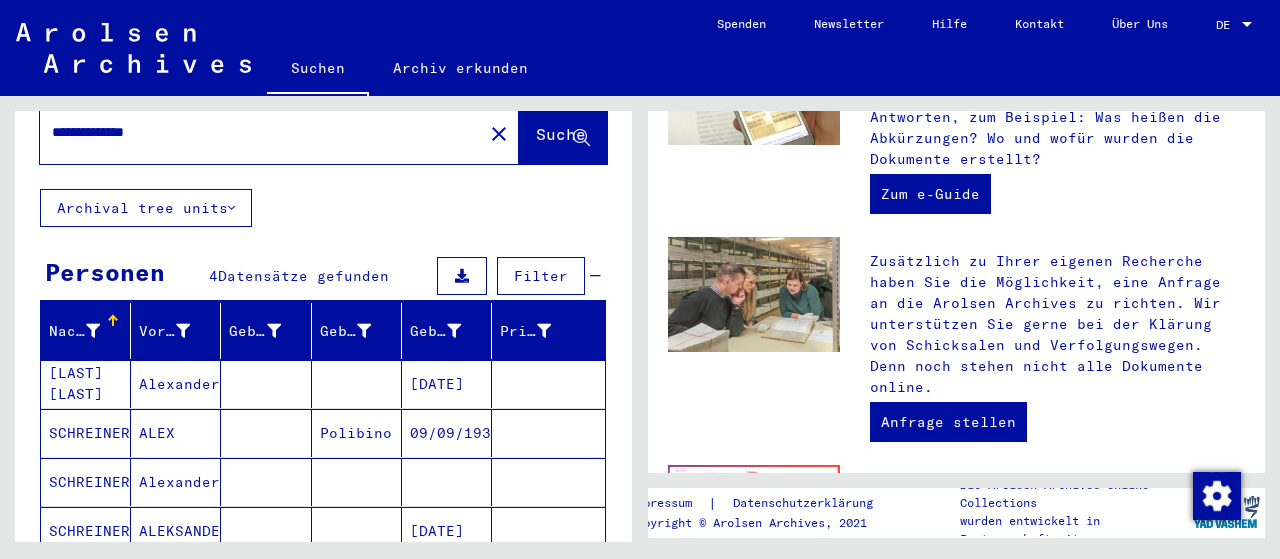 click on "Polibino" at bounding box center [357, 482] 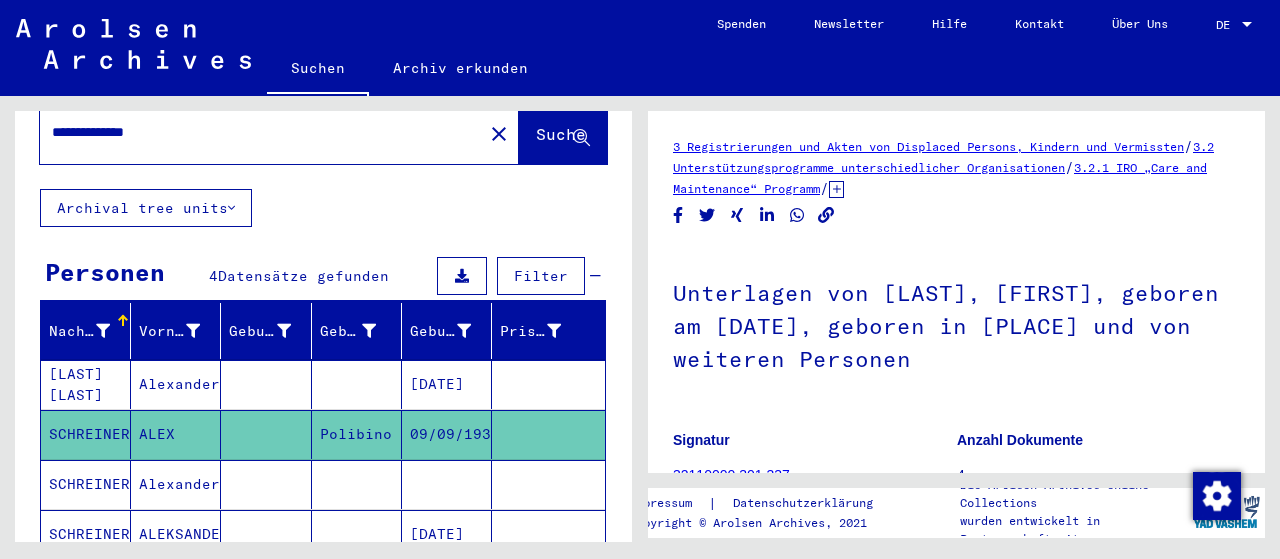 scroll, scrollTop: 0, scrollLeft: 0, axis: both 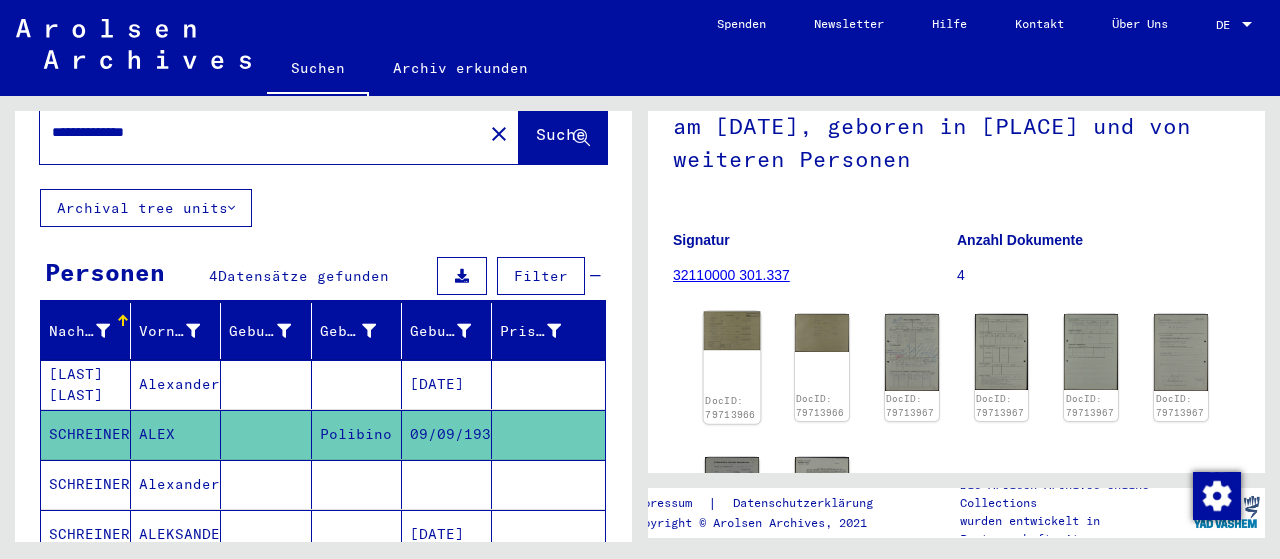 click 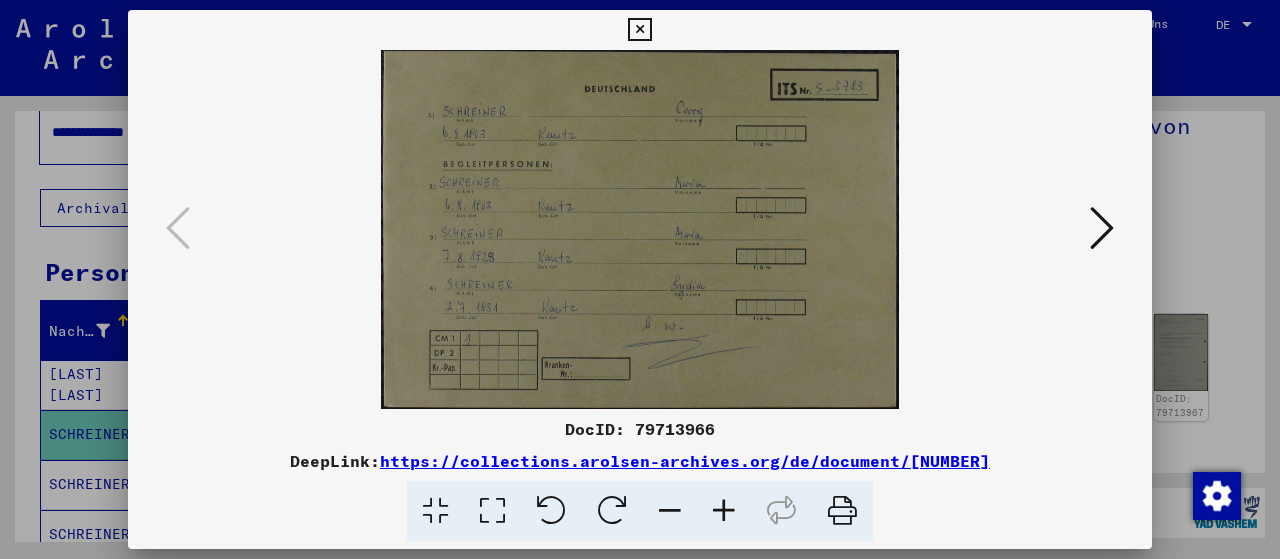 click at bounding box center (1102, 229) 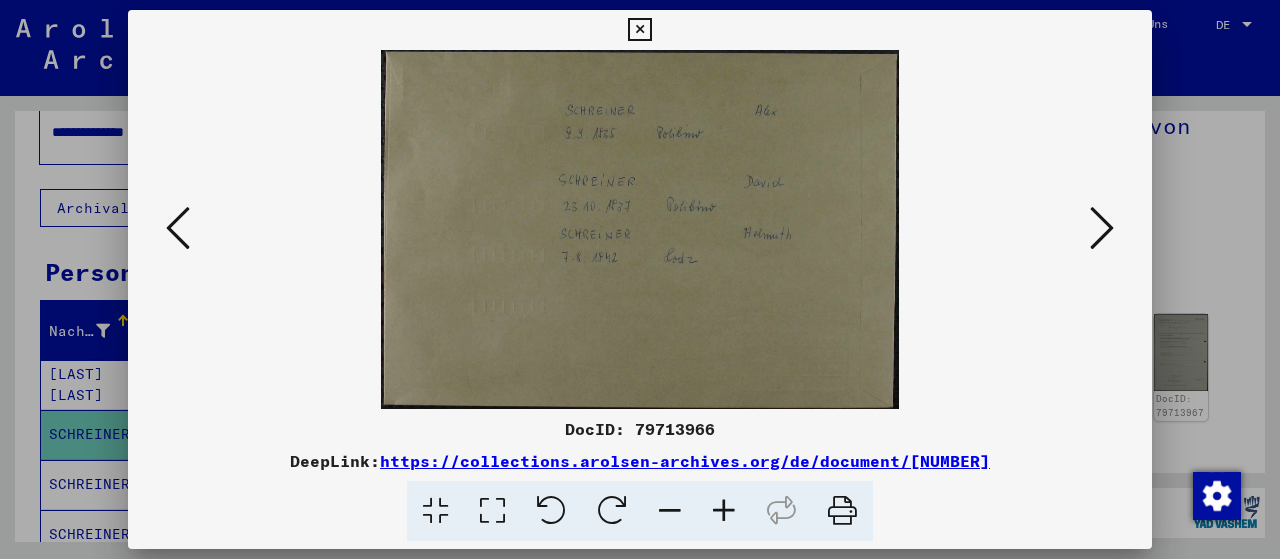 click at bounding box center [1102, 229] 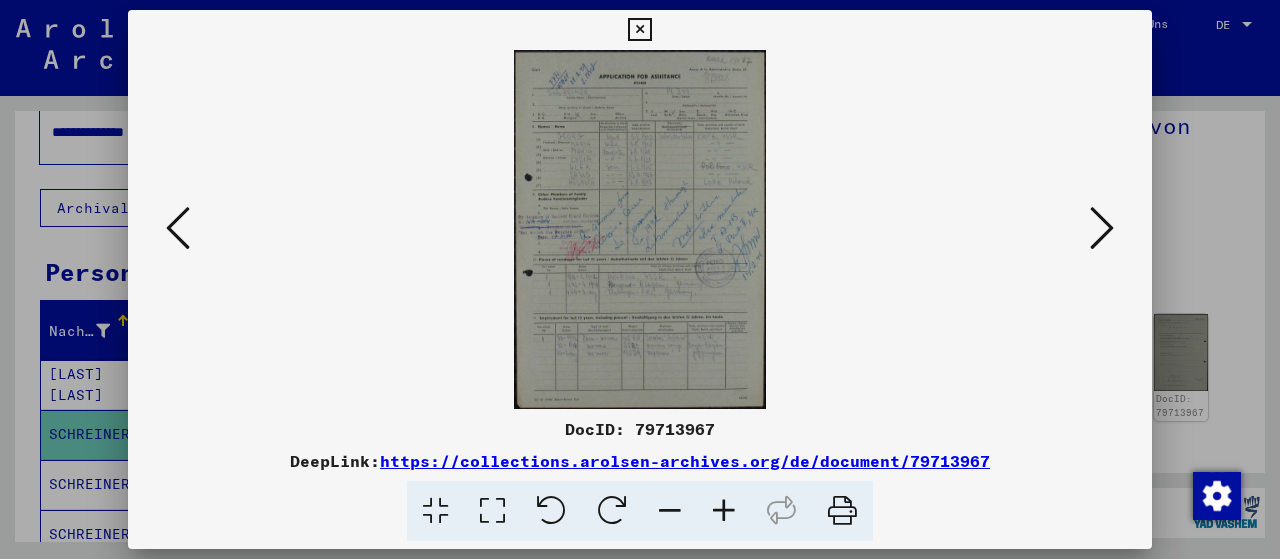 click at bounding box center (640, 279) 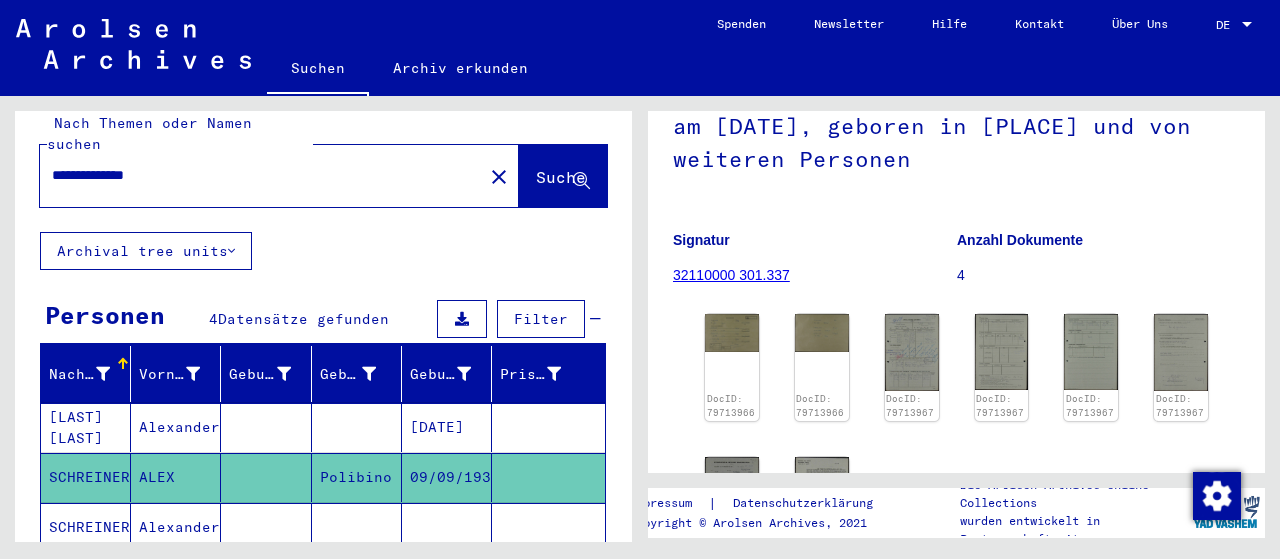 scroll, scrollTop: 0, scrollLeft: 0, axis: both 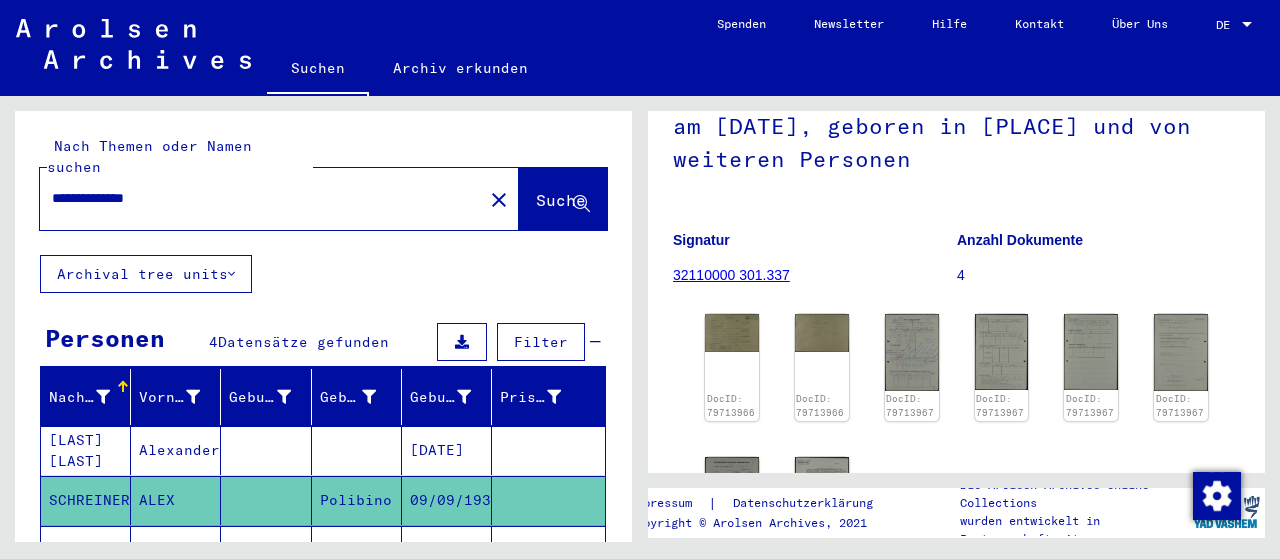 drag, startPoint x: 129, startPoint y: 173, endPoint x: 26, endPoint y: 181, distance: 103.31021 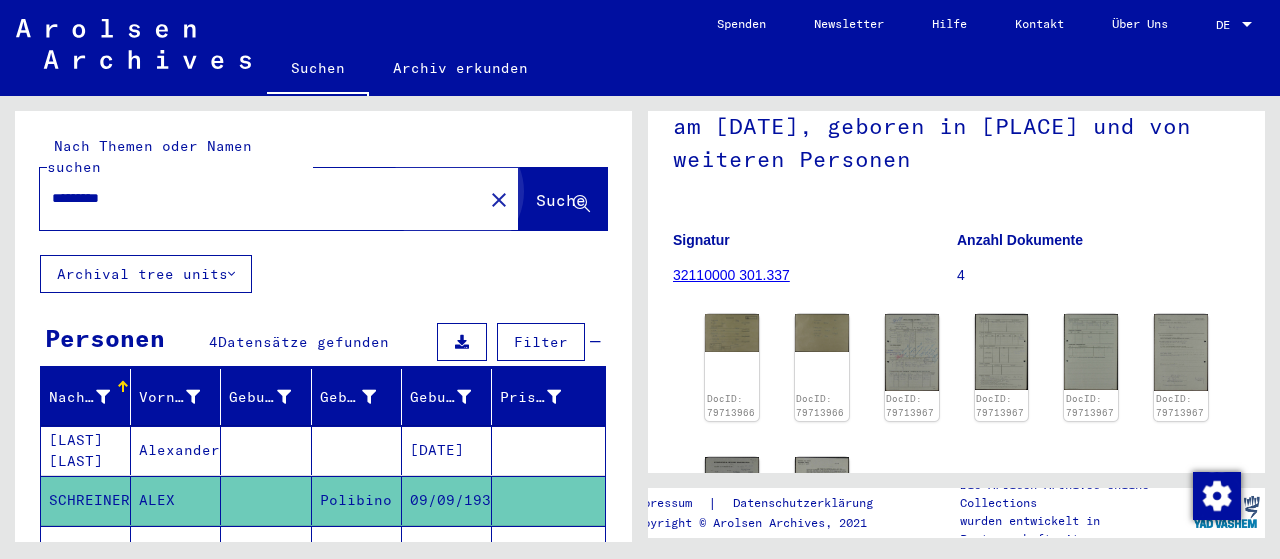 click on "Suche" 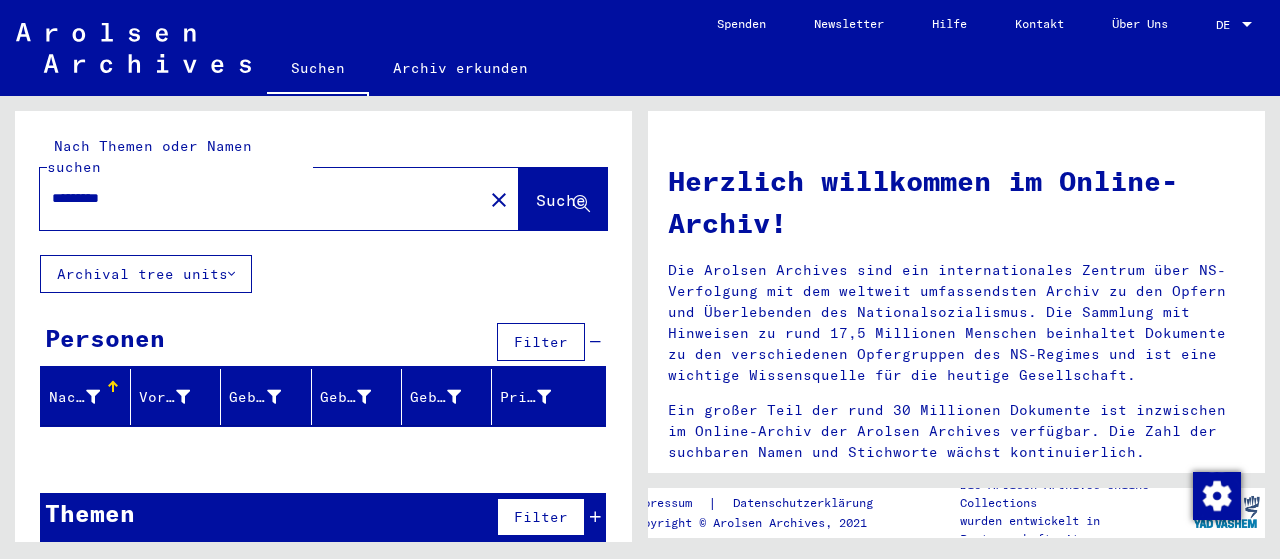 drag, startPoint x: 84, startPoint y: 177, endPoint x: 582, endPoint y: 186, distance: 498.08133 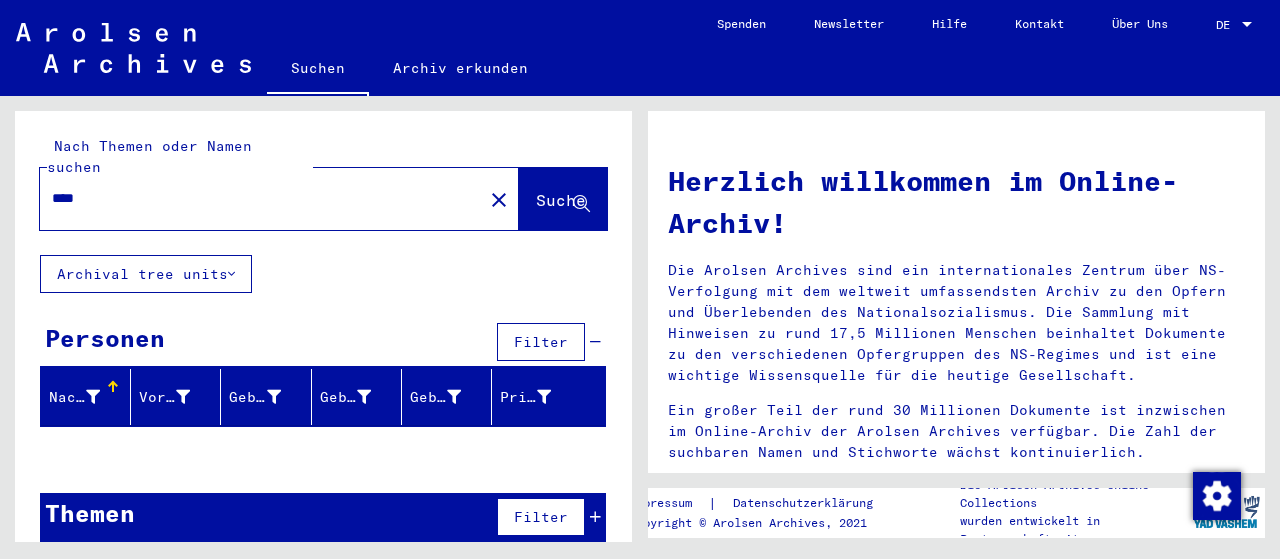 type on "****" 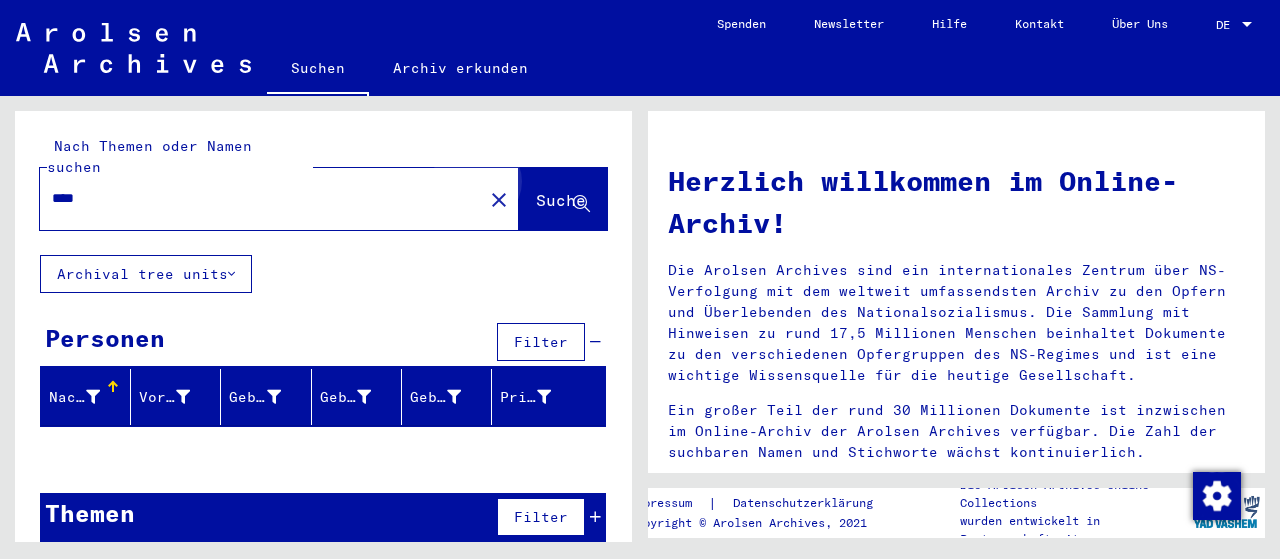 click on "Suche" 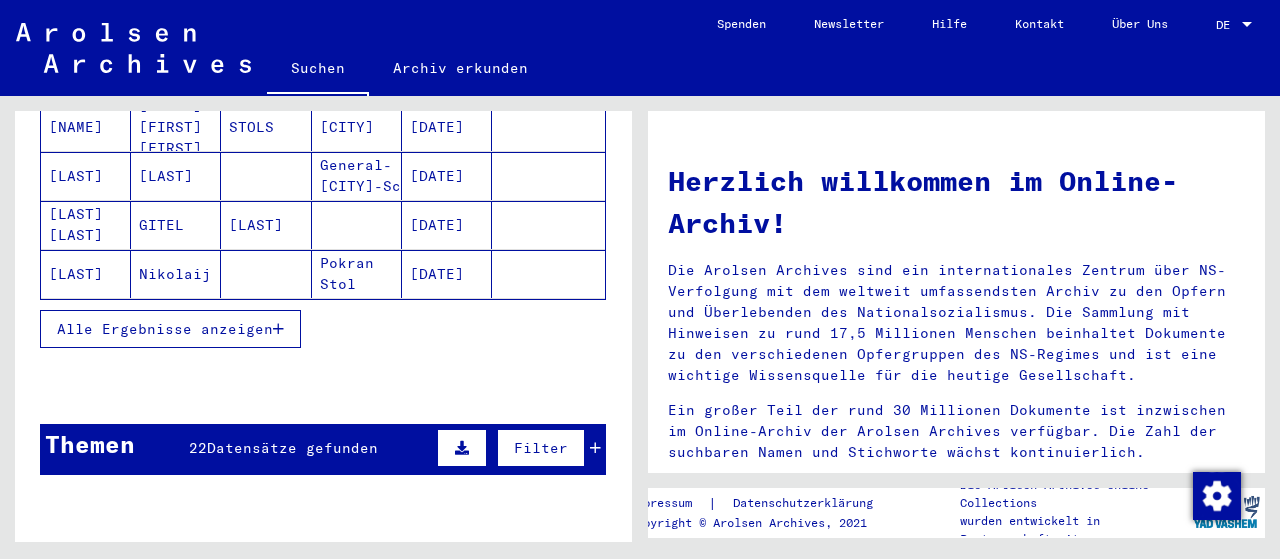 scroll, scrollTop: 400, scrollLeft: 0, axis: vertical 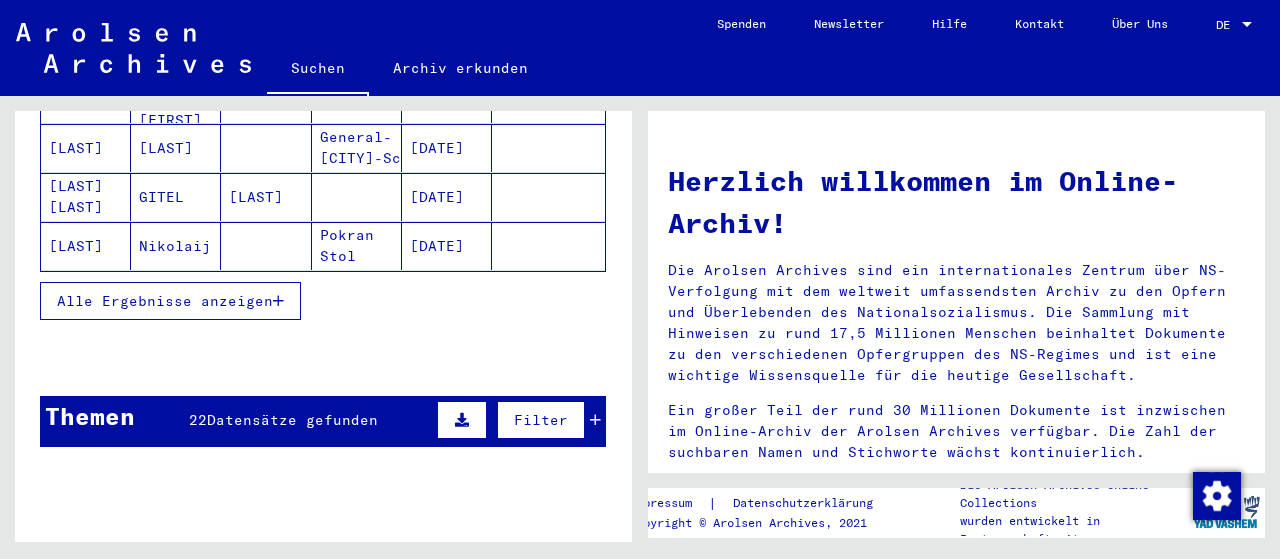 click on "Alle Ergebnisse anzeigen" at bounding box center (165, 301) 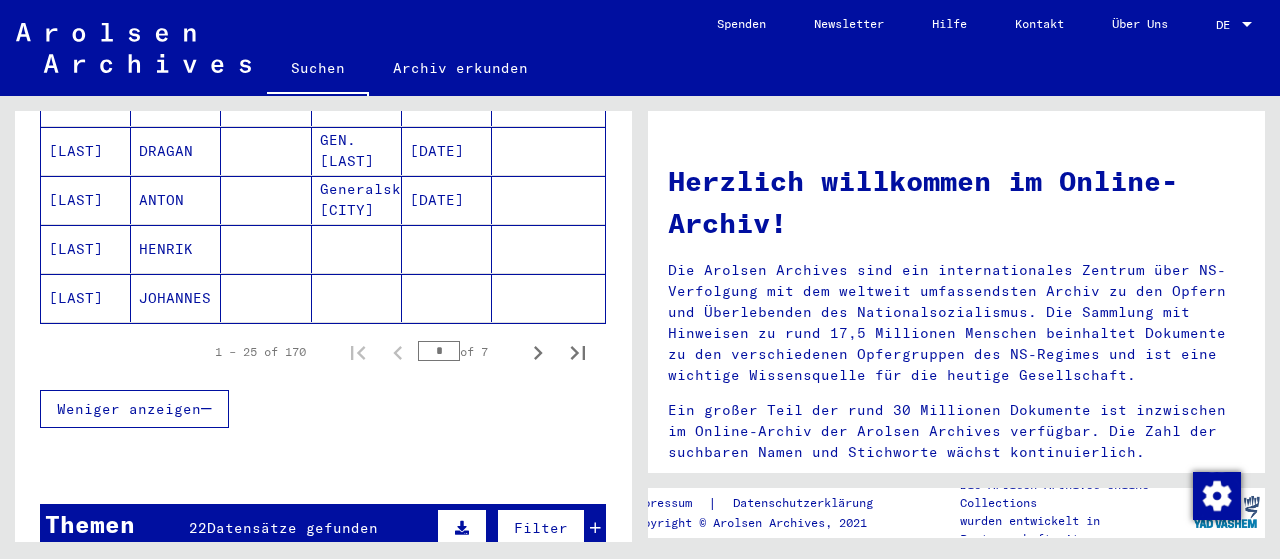 scroll, scrollTop: 1400, scrollLeft: 0, axis: vertical 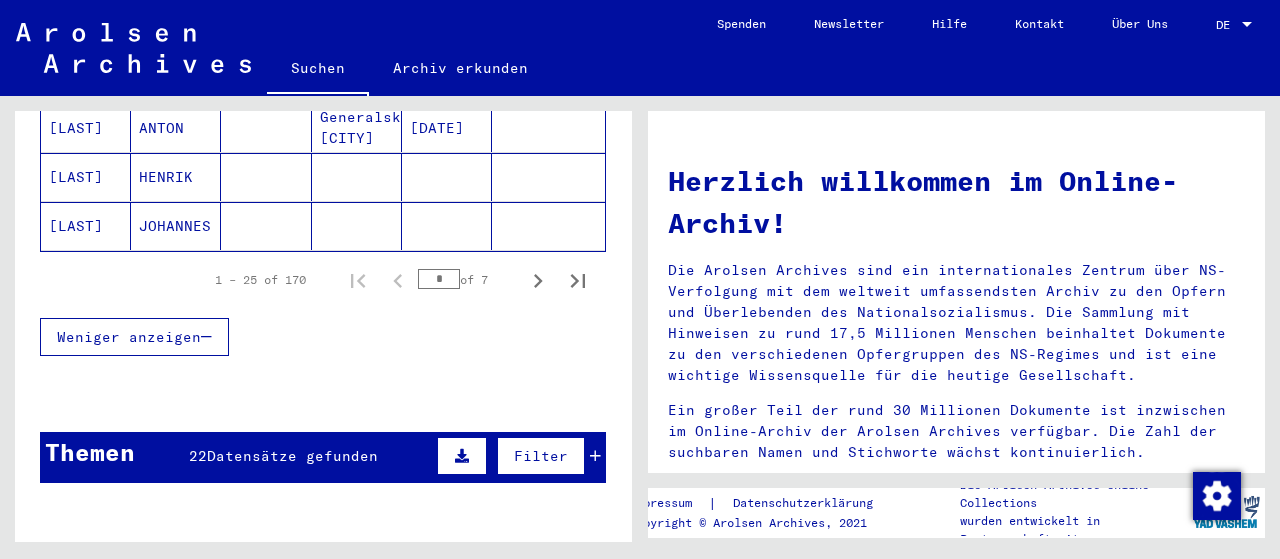 click on "Weniger anzeigen" at bounding box center (129, 337) 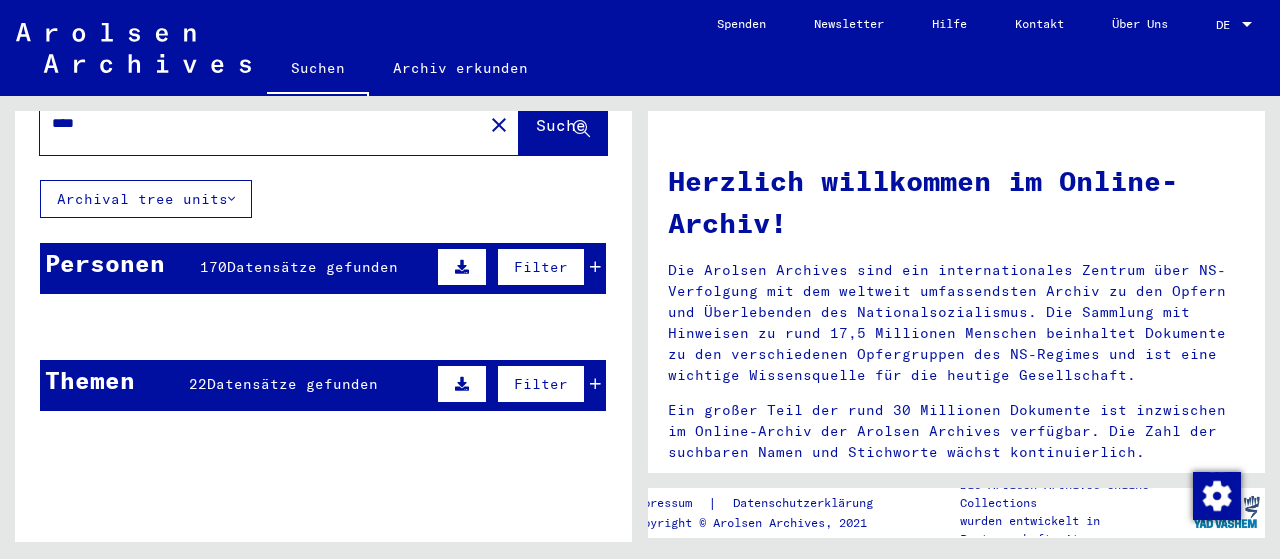 scroll, scrollTop: 0, scrollLeft: 0, axis: both 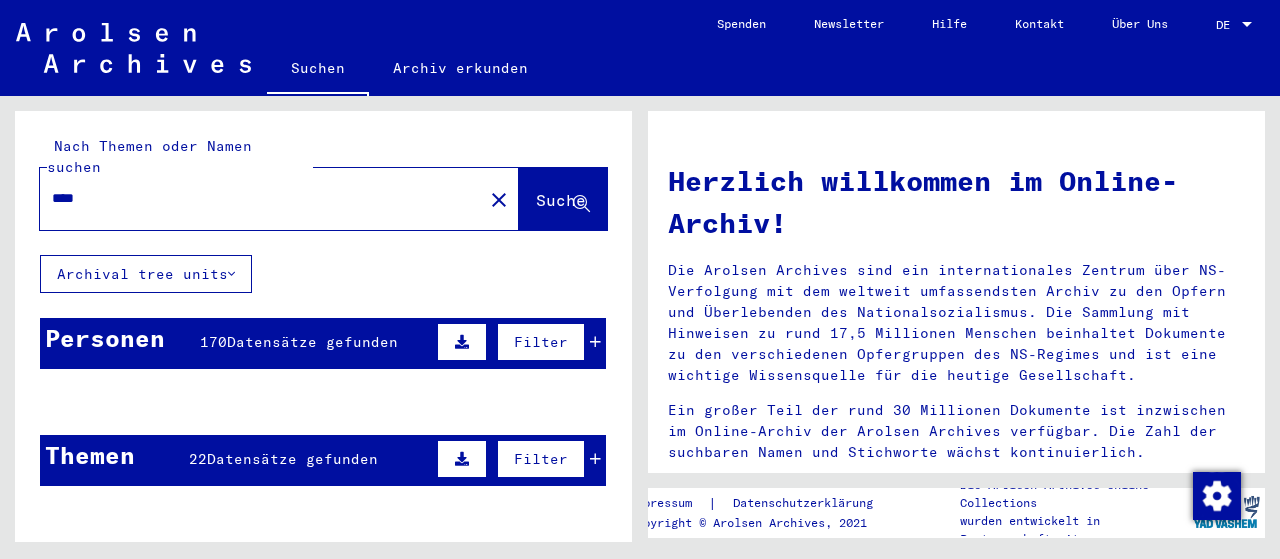 click on "Archival tree units" 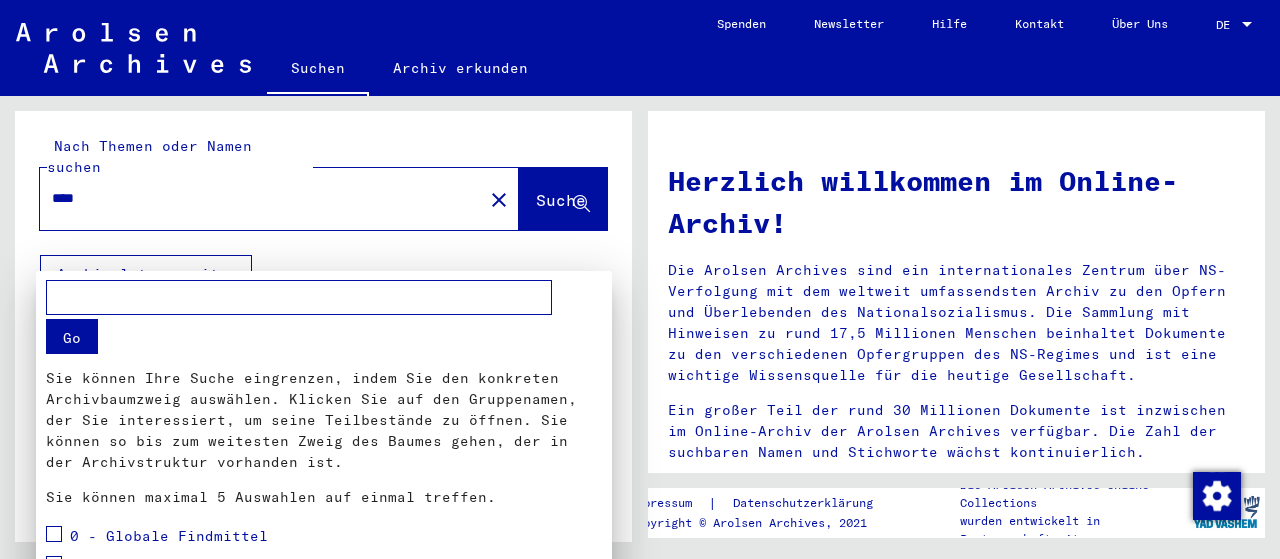 click at bounding box center (640, 279) 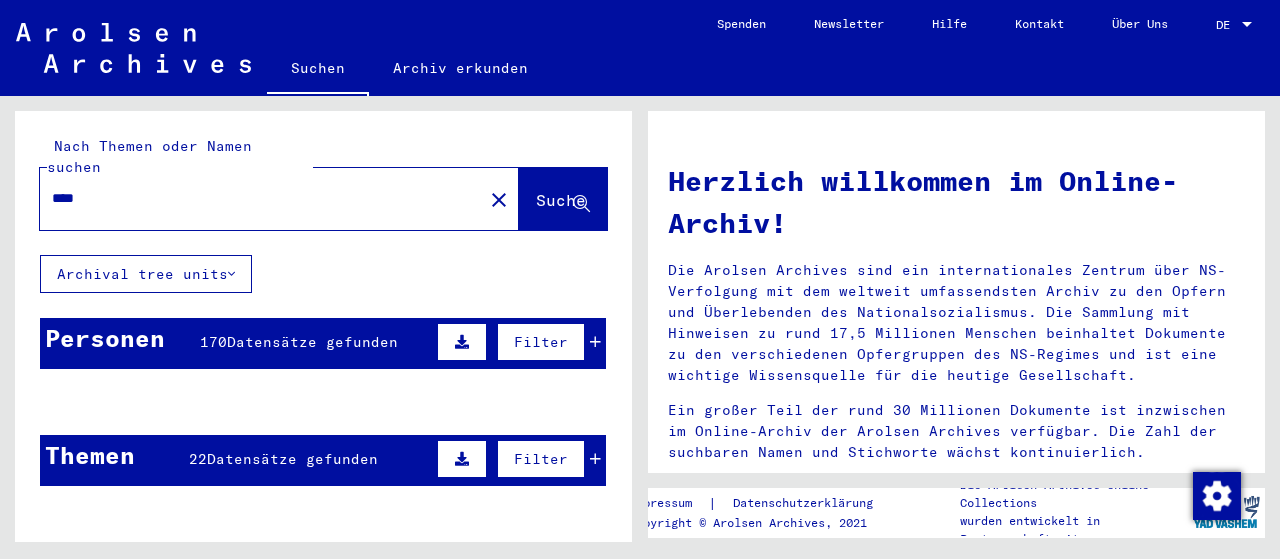 click on "Datensätze gefunden" at bounding box center (312, 342) 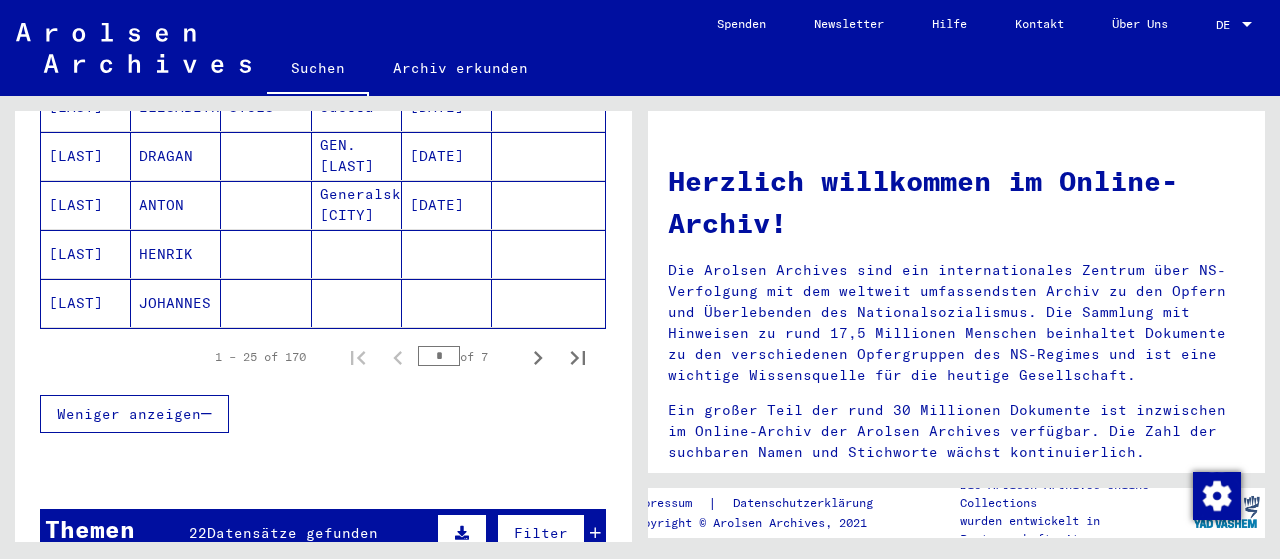 scroll, scrollTop: 1300, scrollLeft: 0, axis: vertical 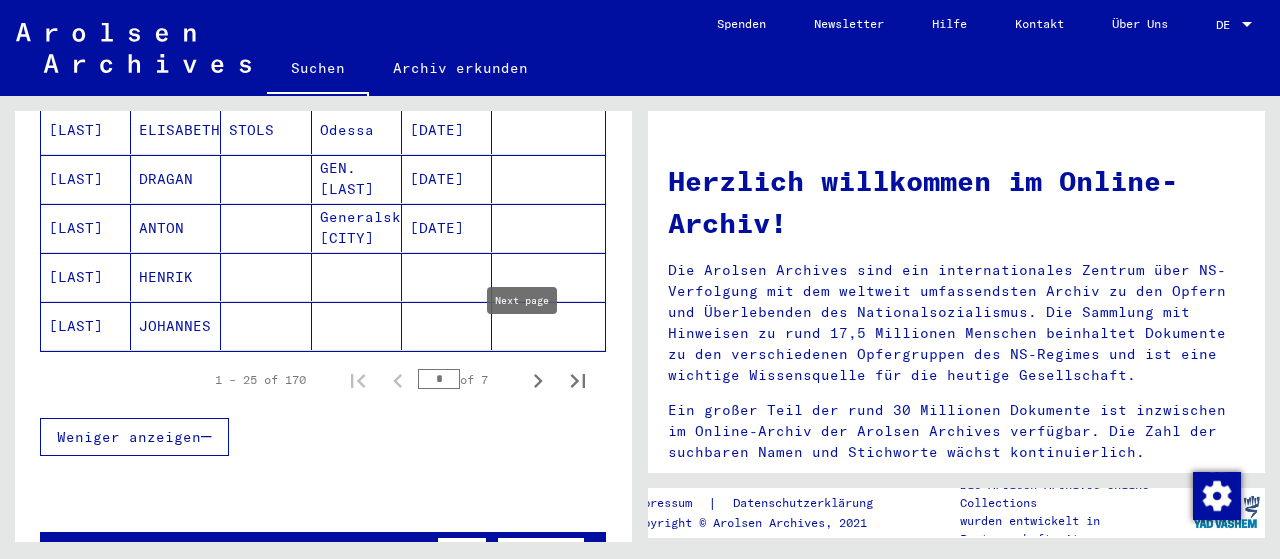 click 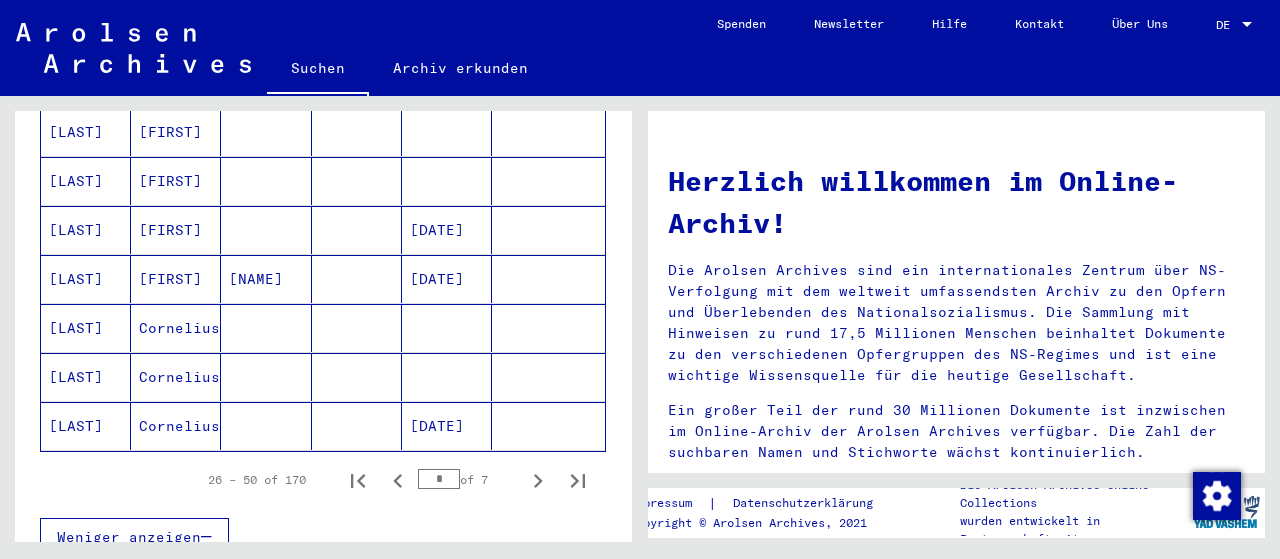 scroll, scrollTop: 1300, scrollLeft: 0, axis: vertical 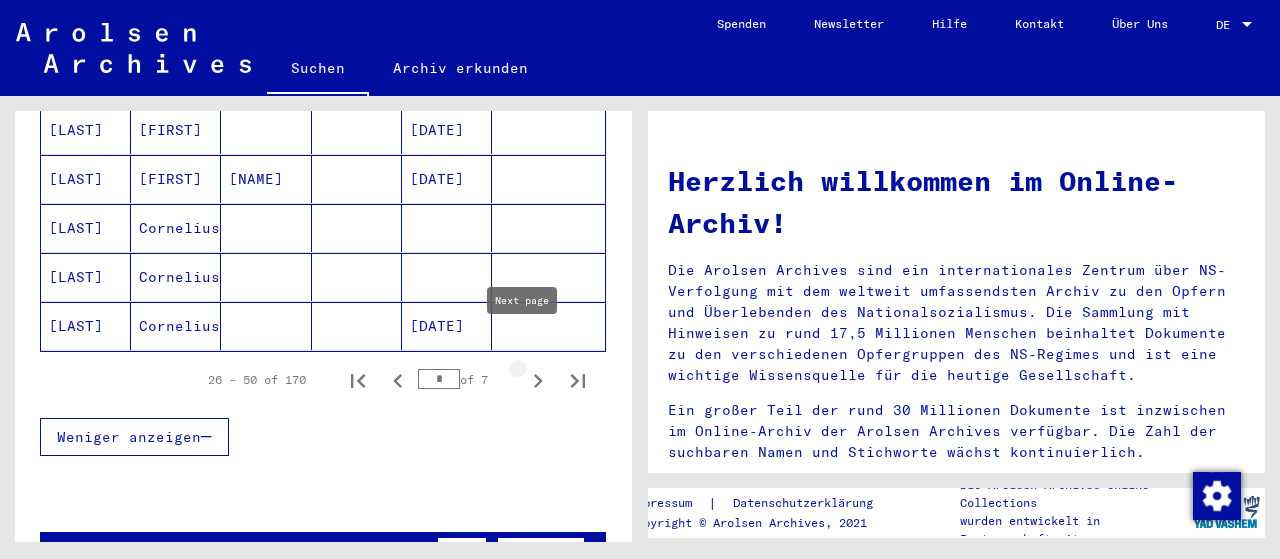 click 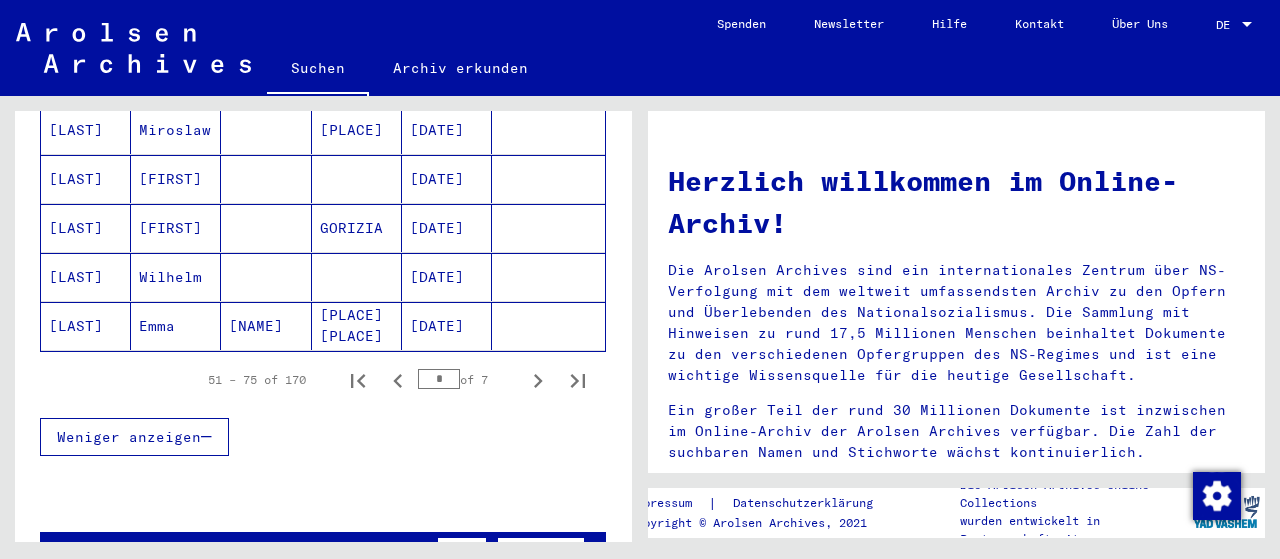 click 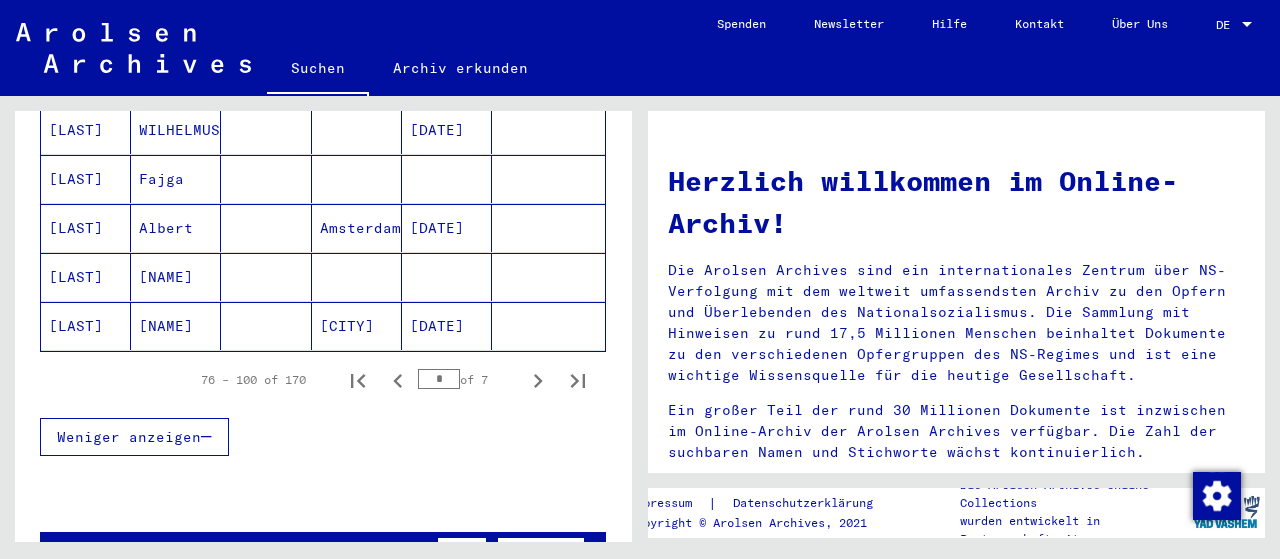 click 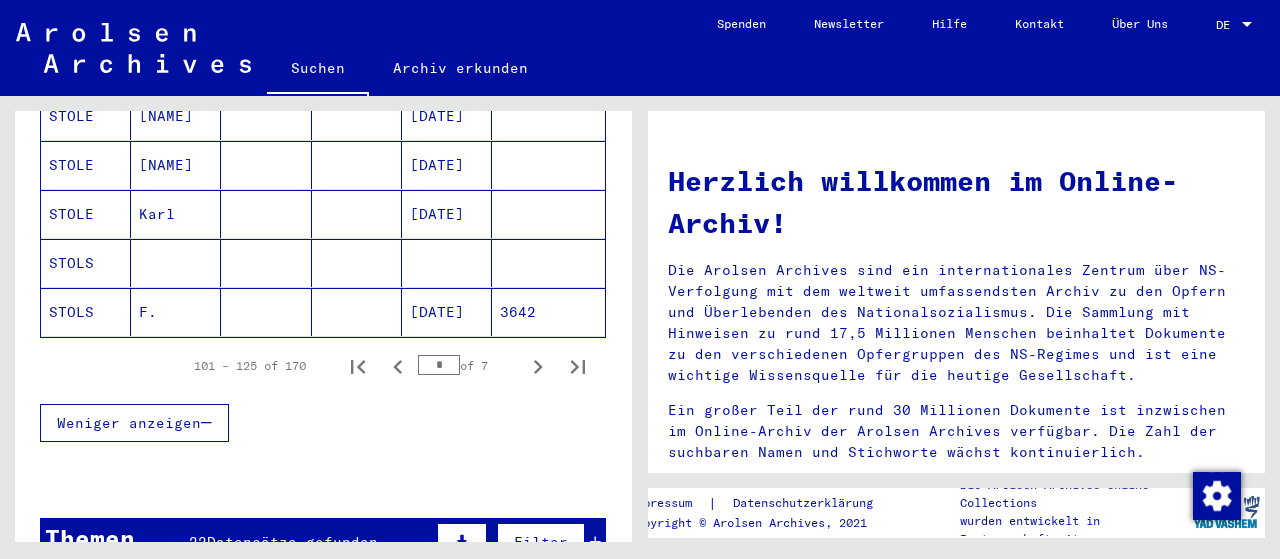 scroll, scrollTop: 1400, scrollLeft: 0, axis: vertical 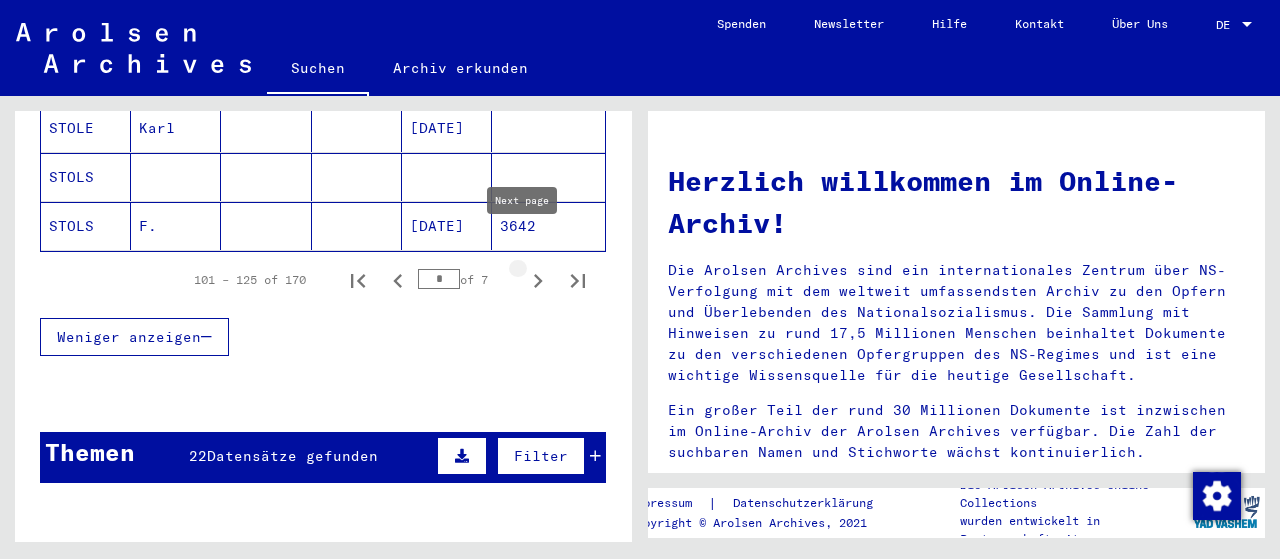click 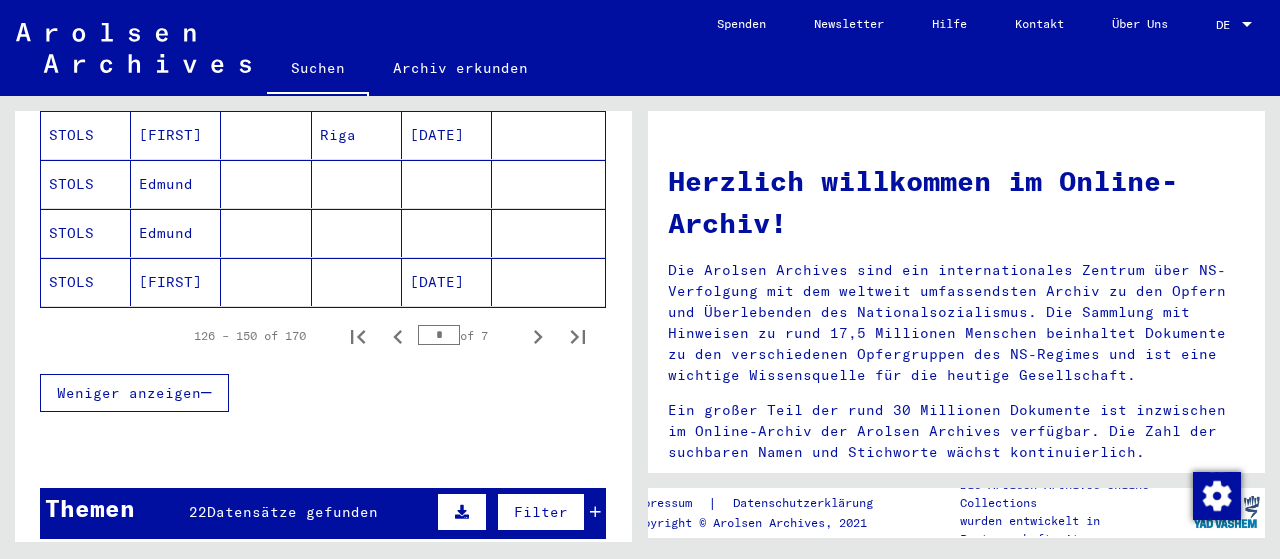 scroll, scrollTop: 1400, scrollLeft: 0, axis: vertical 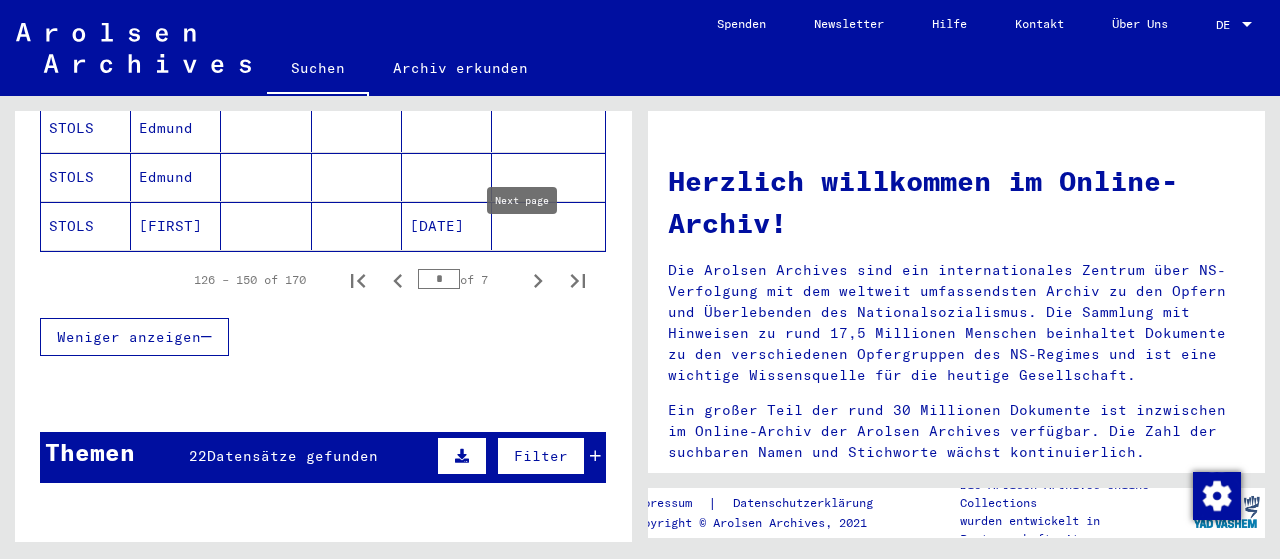 click 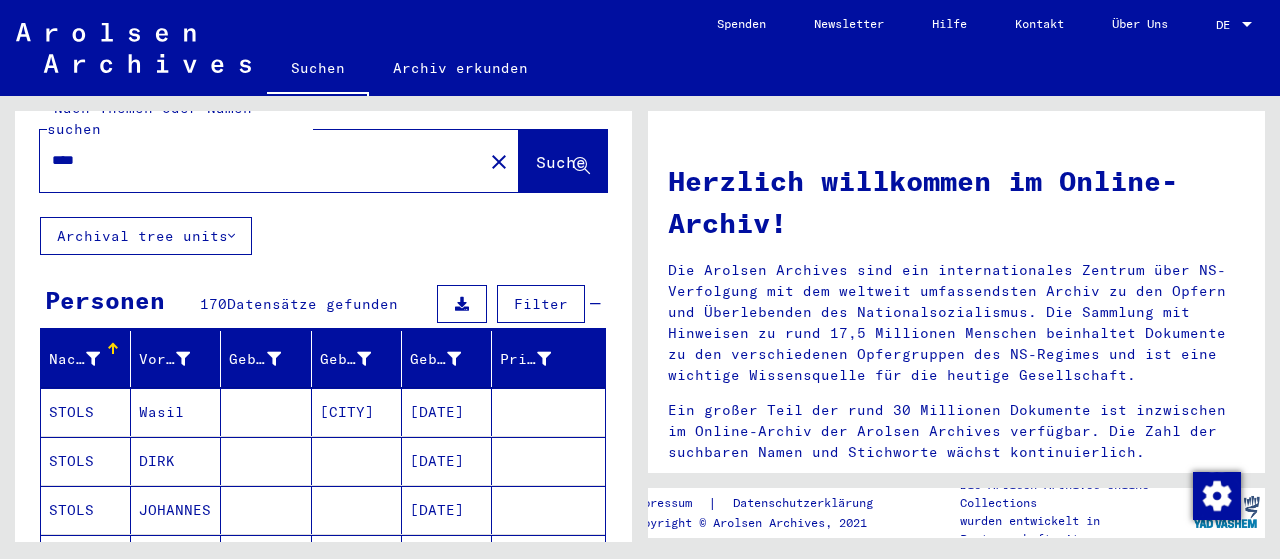 scroll, scrollTop: 0, scrollLeft: 0, axis: both 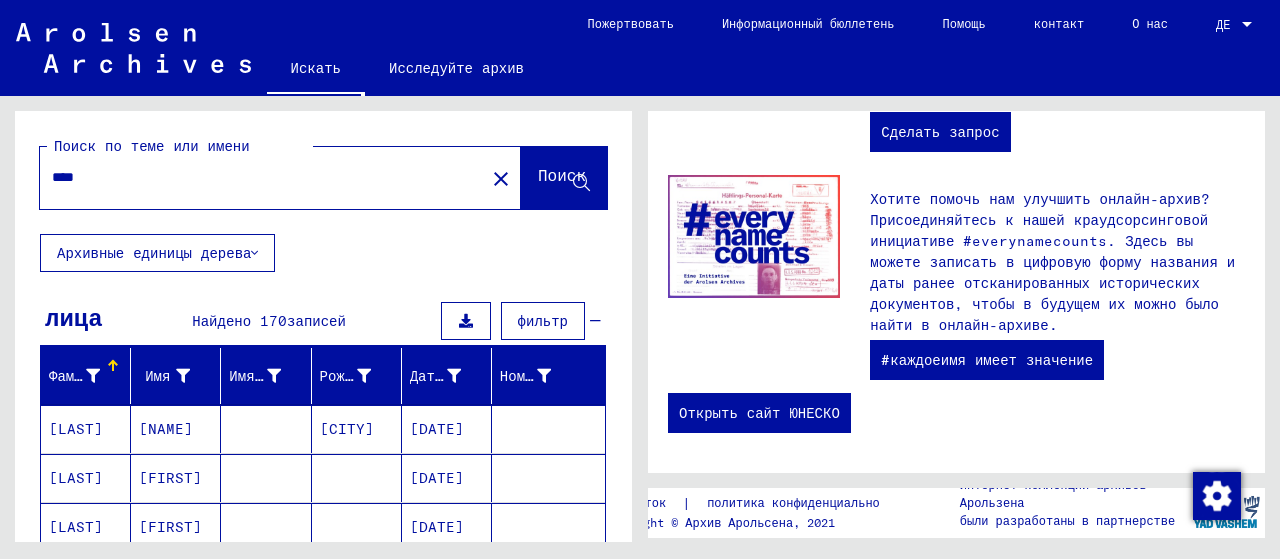 click on "Исследуйте архив" 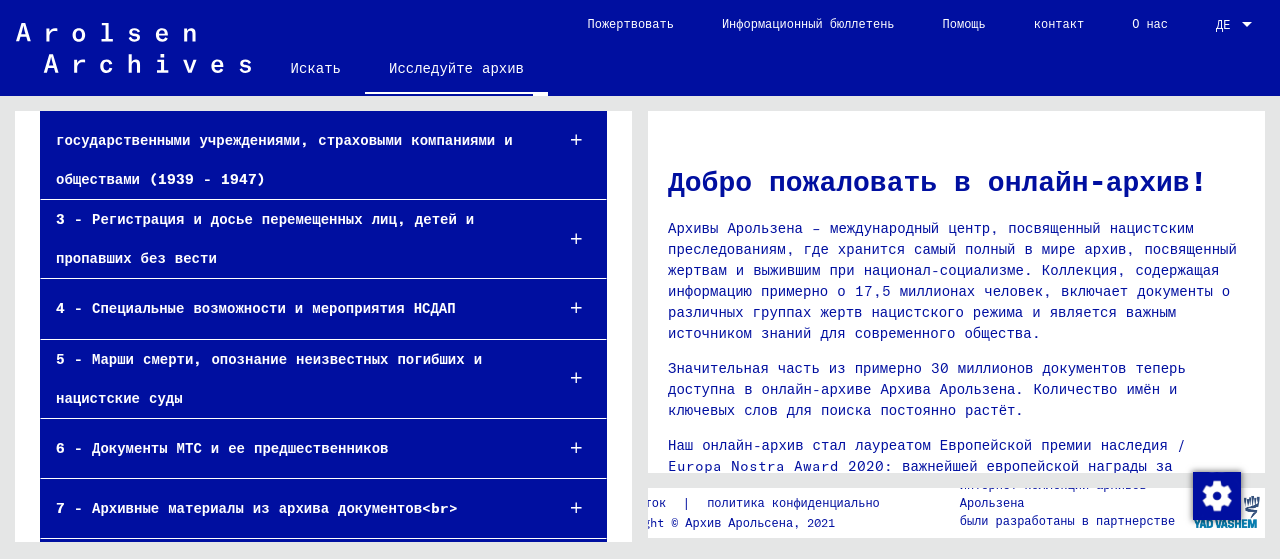 scroll, scrollTop: 318, scrollLeft: 0, axis: vertical 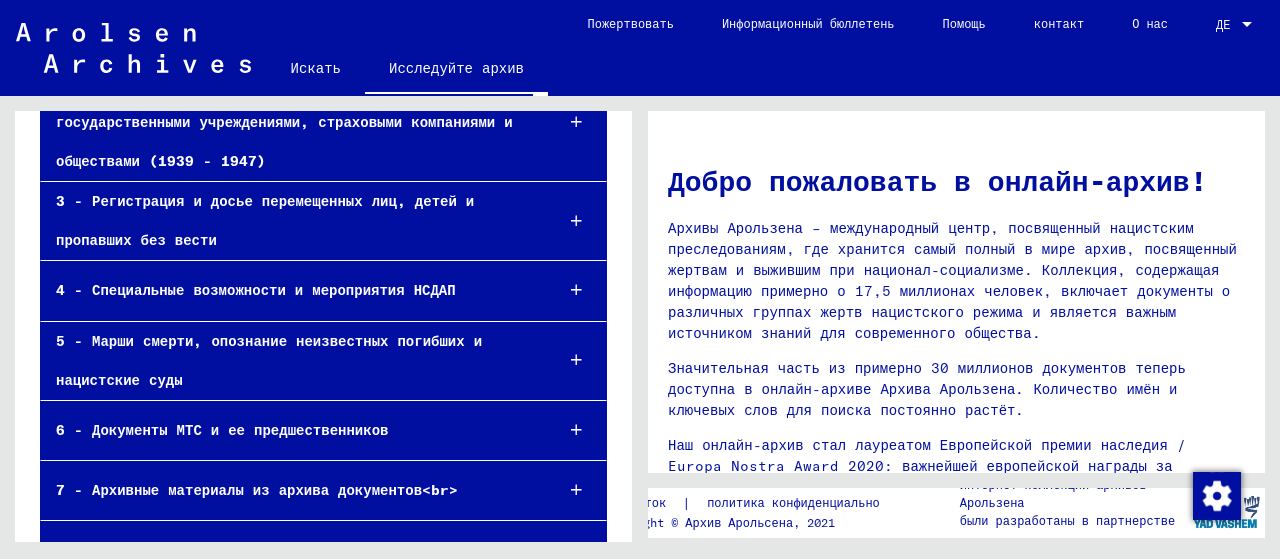 click on "8 - Коллекции частных лиц и небольшие архивы" at bounding box center [243, 550] 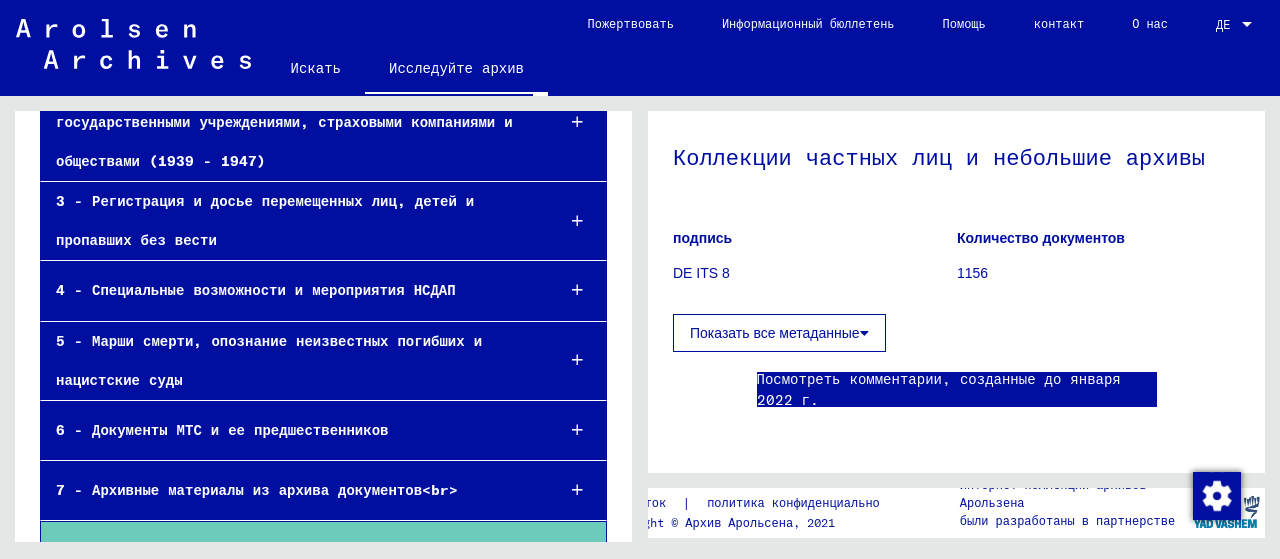 scroll, scrollTop: 100, scrollLeft: 0, axis: vertical 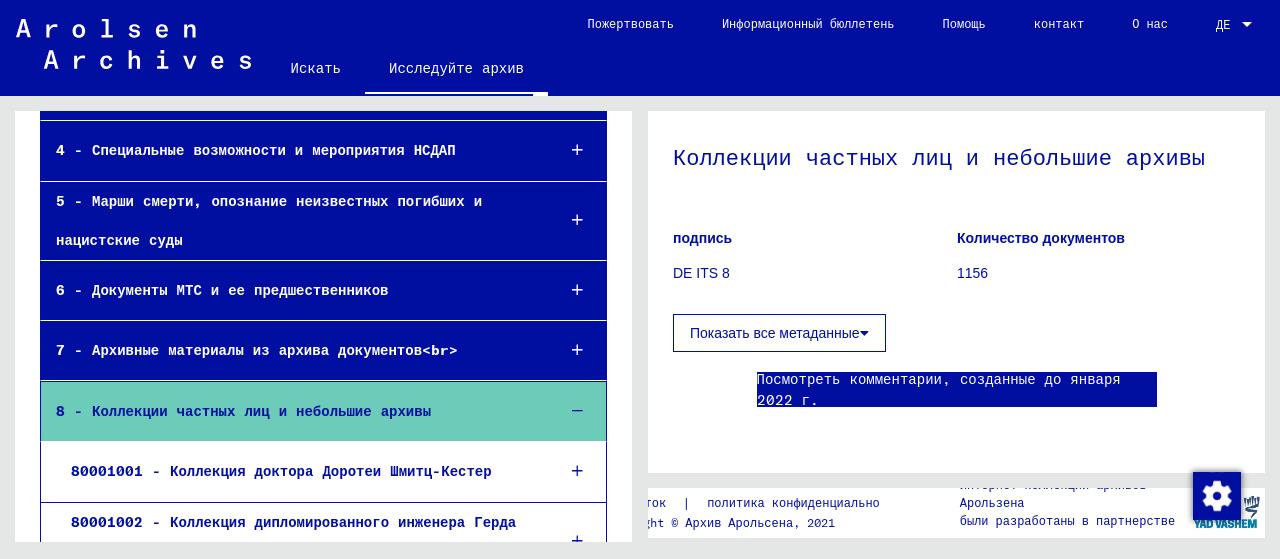 click at bounding box center [577, 471] 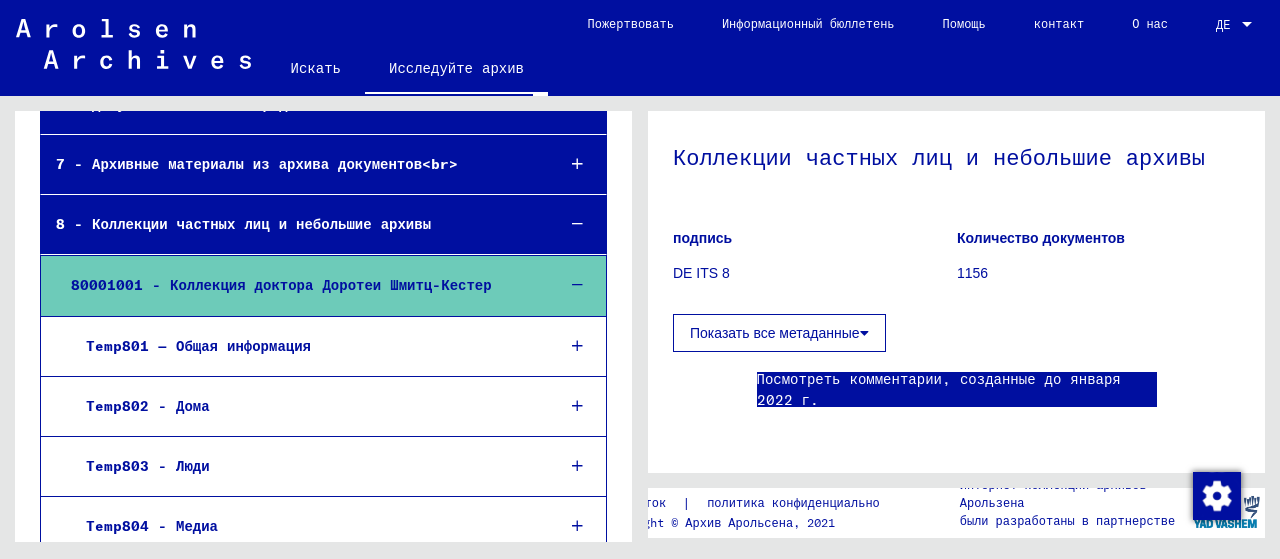 scroll, scrollTop: 658, scrollLeft: 0, axis: vertical 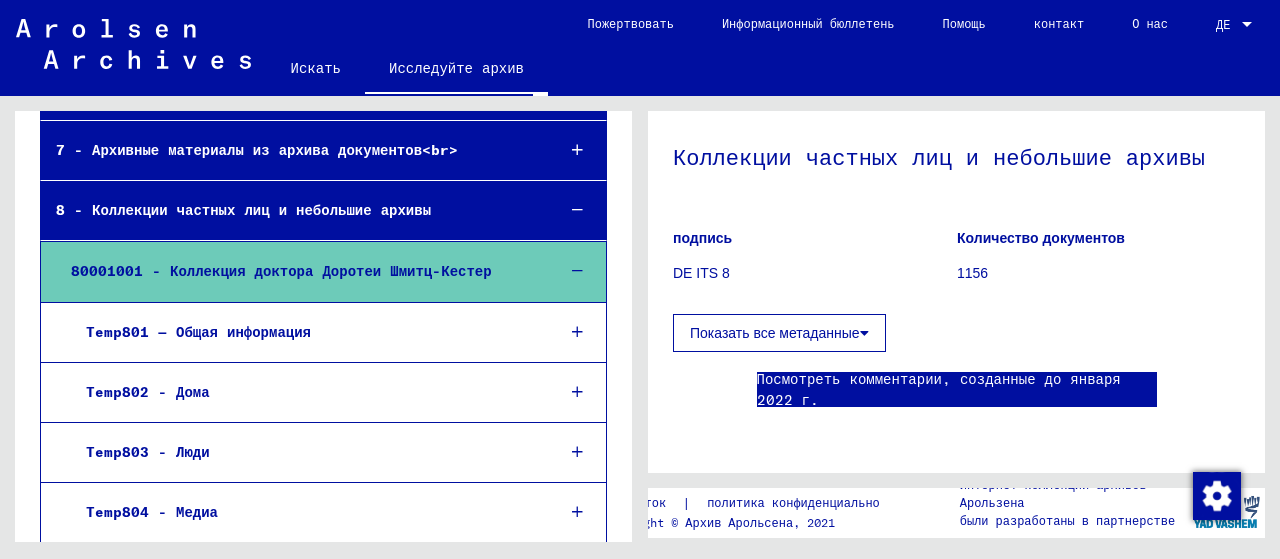 click at bounding box center (577, 452) 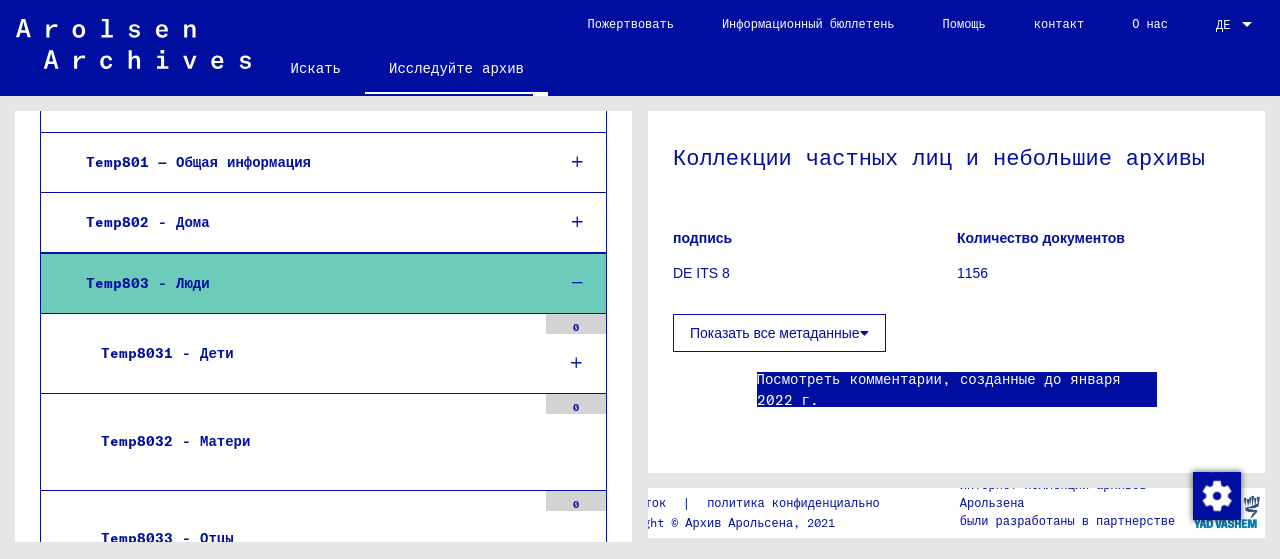 scroll, scrollTop: 858, scrollLeft: 0, axis: vertical 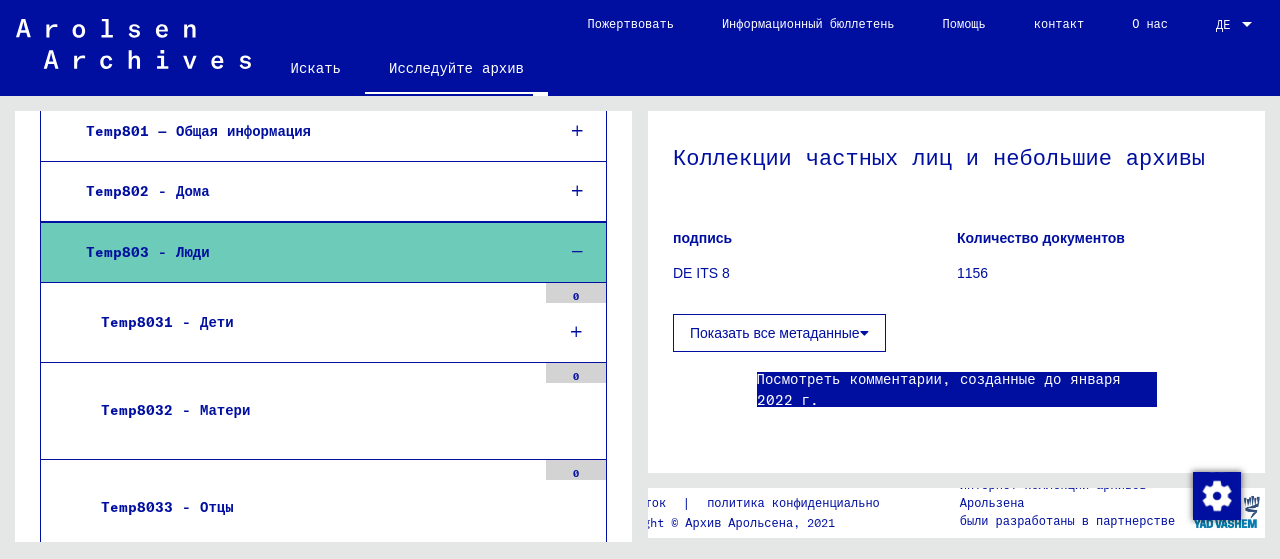 click on "Temp8031 - Дети" at bounding box center (167, 322) 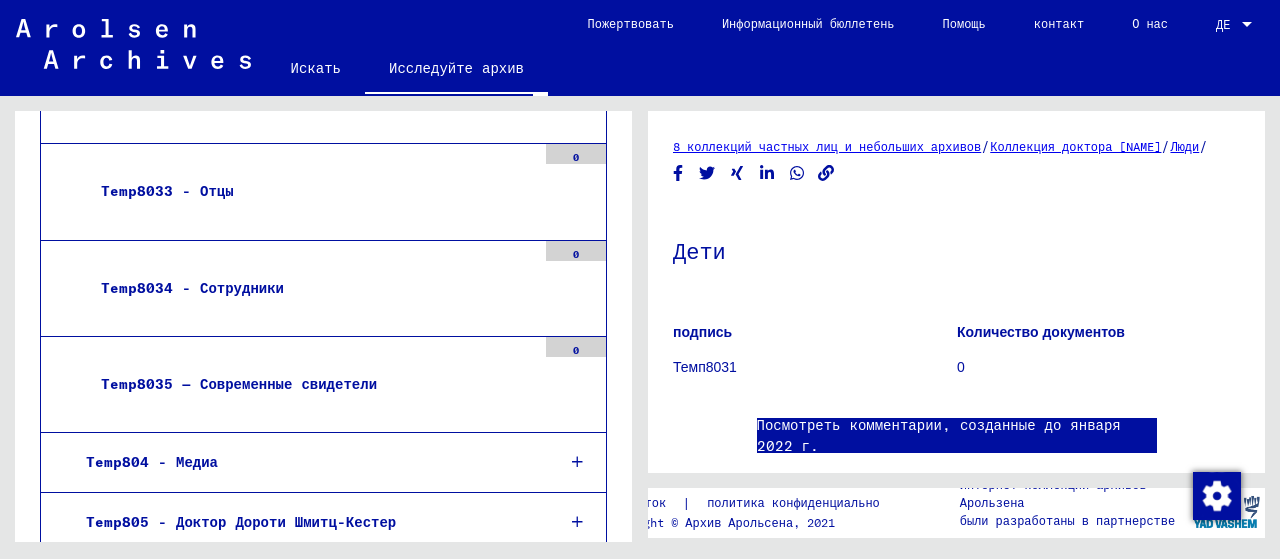 scroll, scrollTop: 1599, scrollLeft: 0, axis: vertical 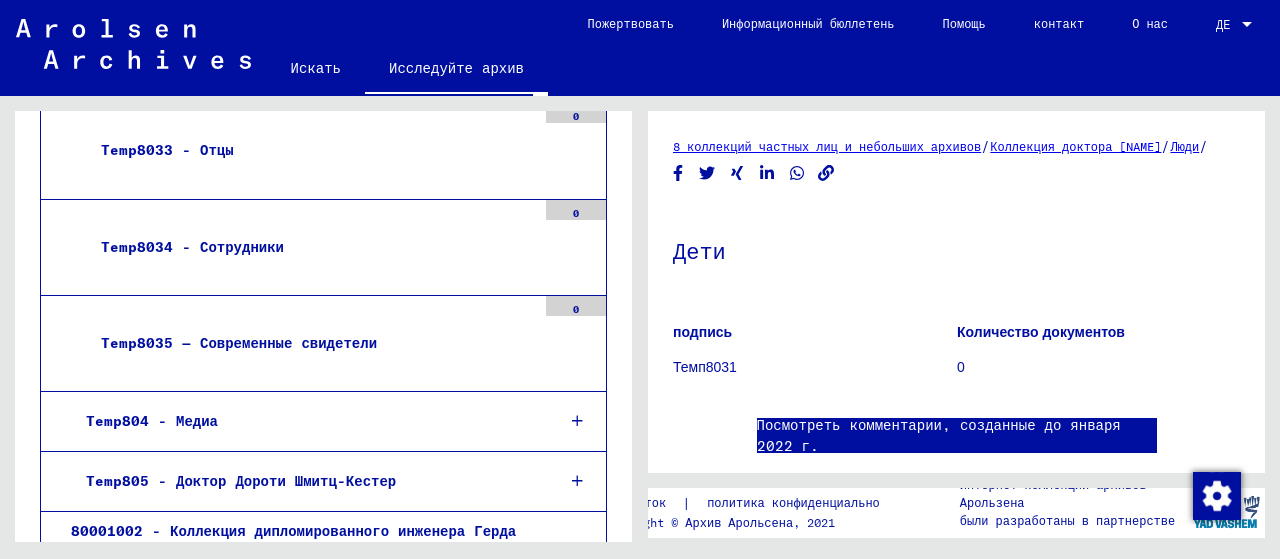 click on "Temp805 - Доктор Дороти Шмитц-Кестер" at bounding box center (241, 481) 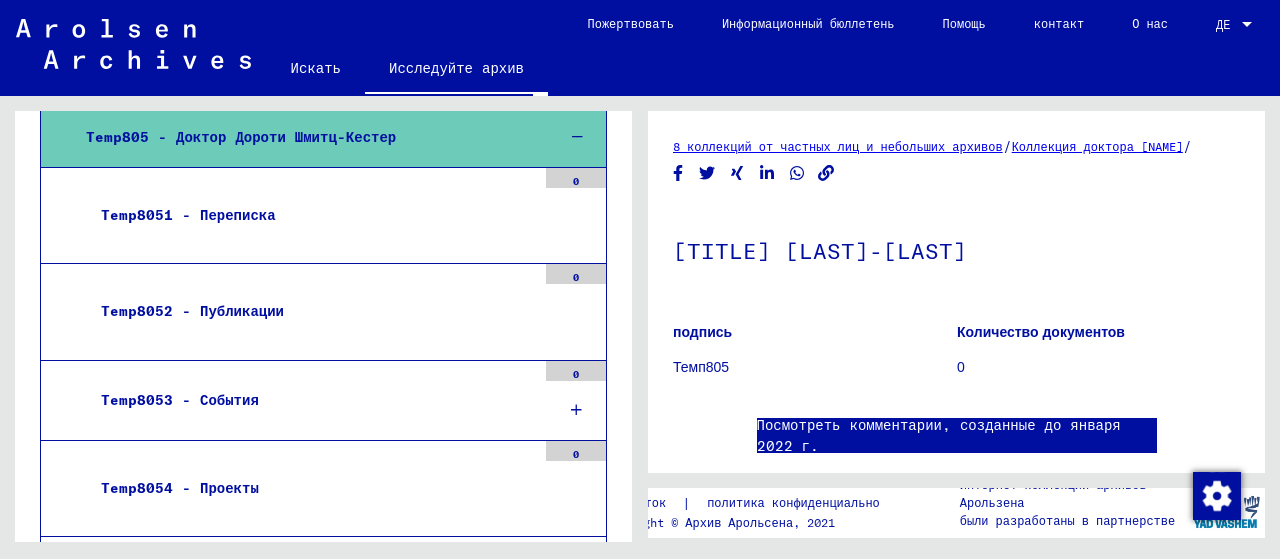 scroll, scrollTop: 1964, scrollLeft: 0, axis: vertical 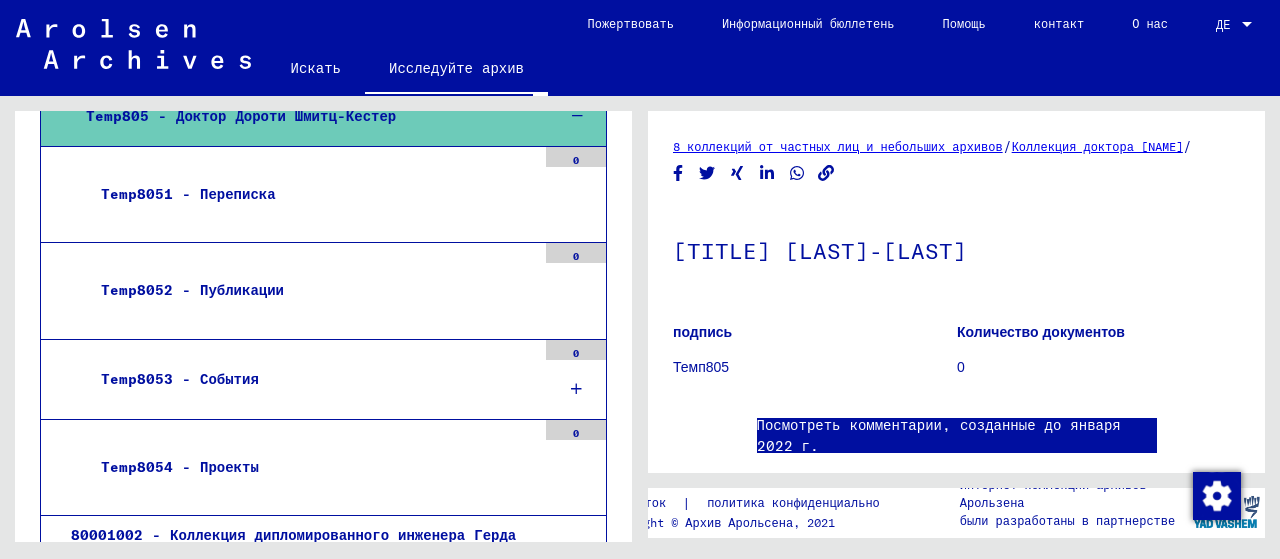 click on "80001002 - Коллекция дипломированного инженера Герда Э. Ройсснера («Коллекция Эйлерса»)" at bounding box center (293, 554) 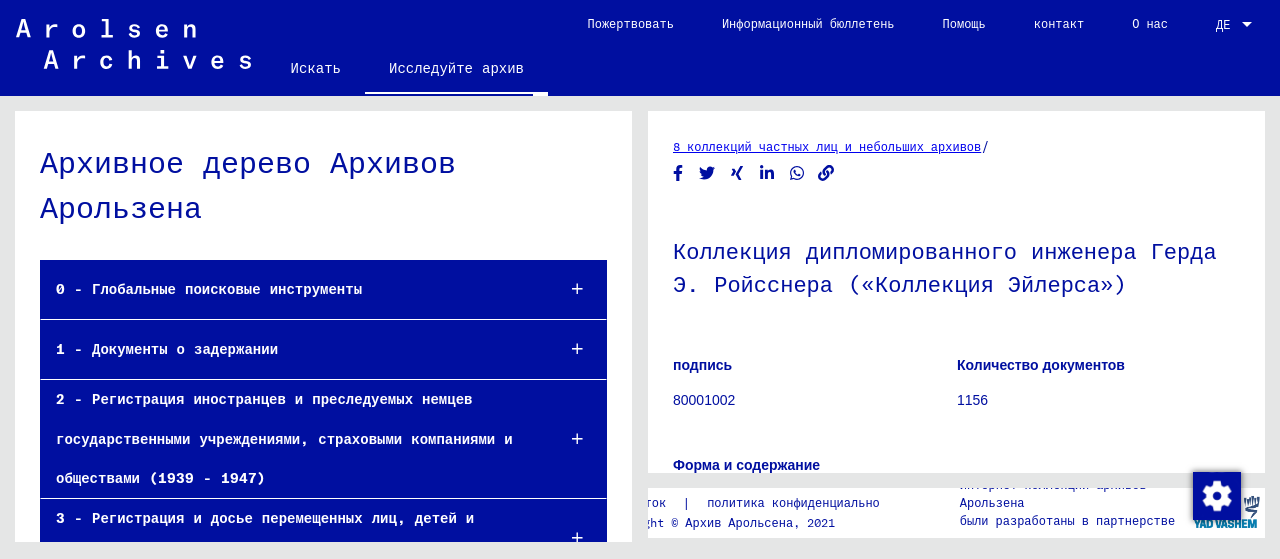 scroll, scrollTop: 0, scrollLeft: 0, axis: both 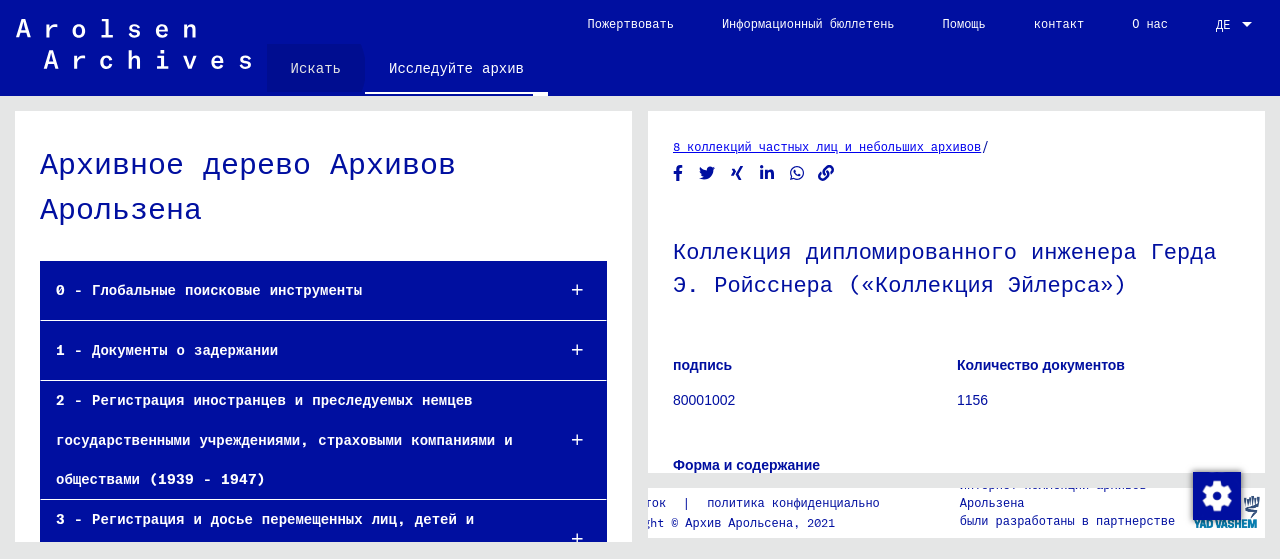 click on "Искать" 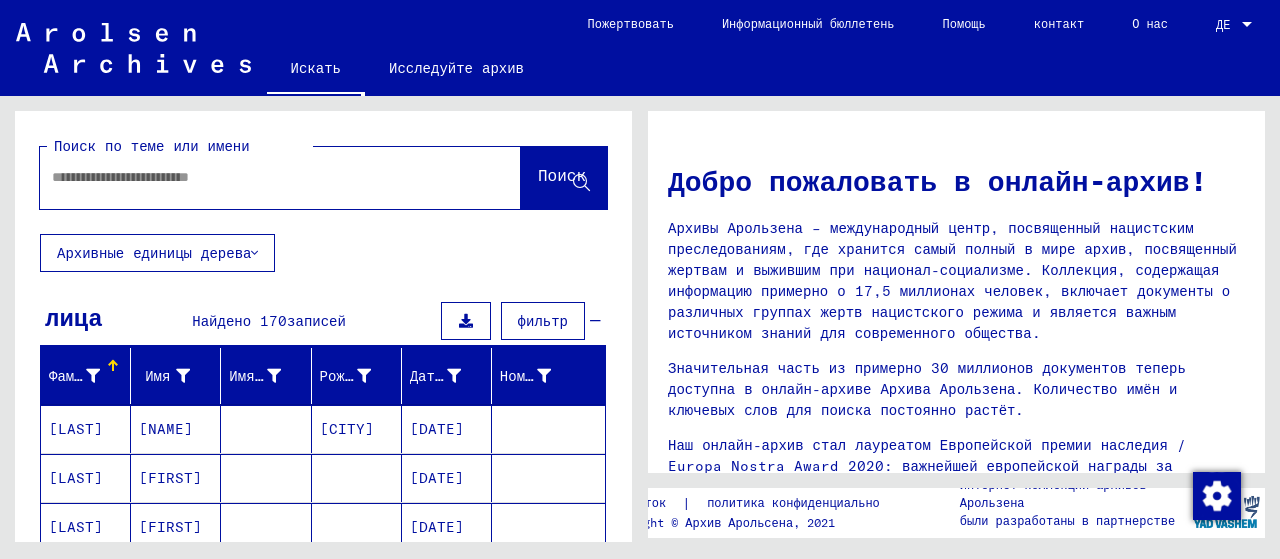 click at bounding box center [256, 177] 